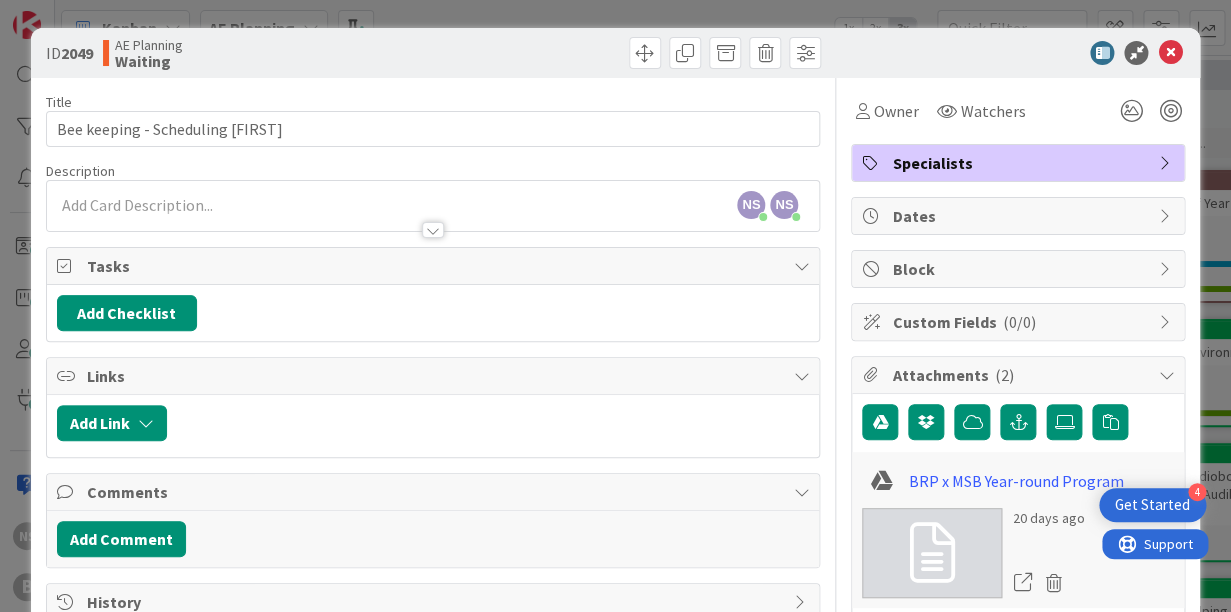 scroll, scrollTop: 0, scrollLeft: 0, axis: both 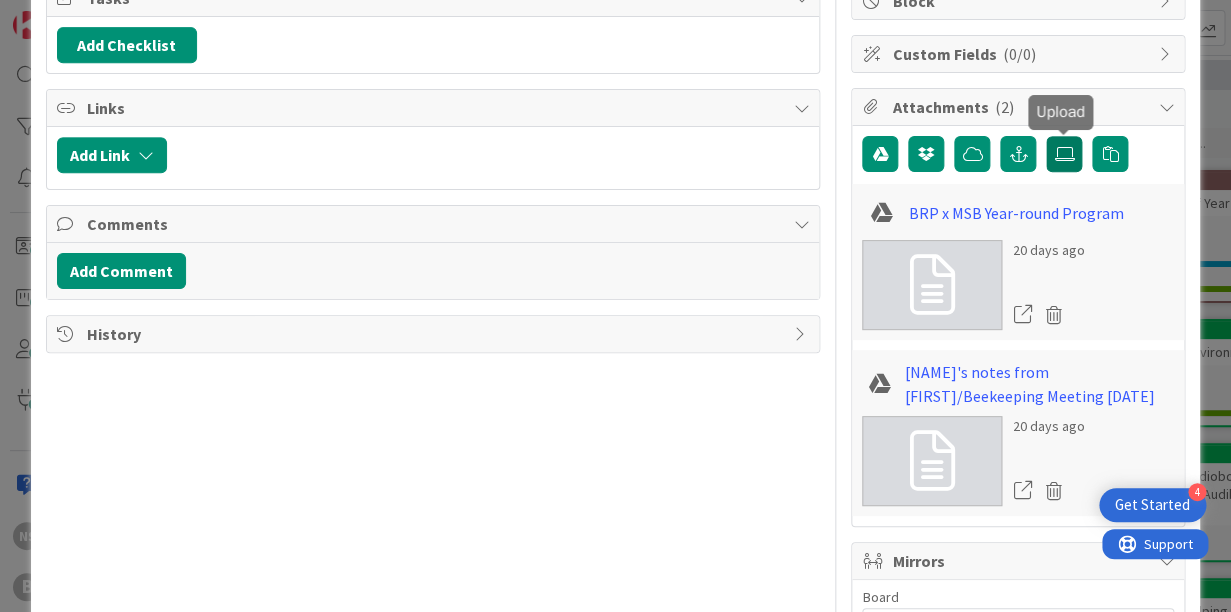 click at bounding box center [1064, 154] 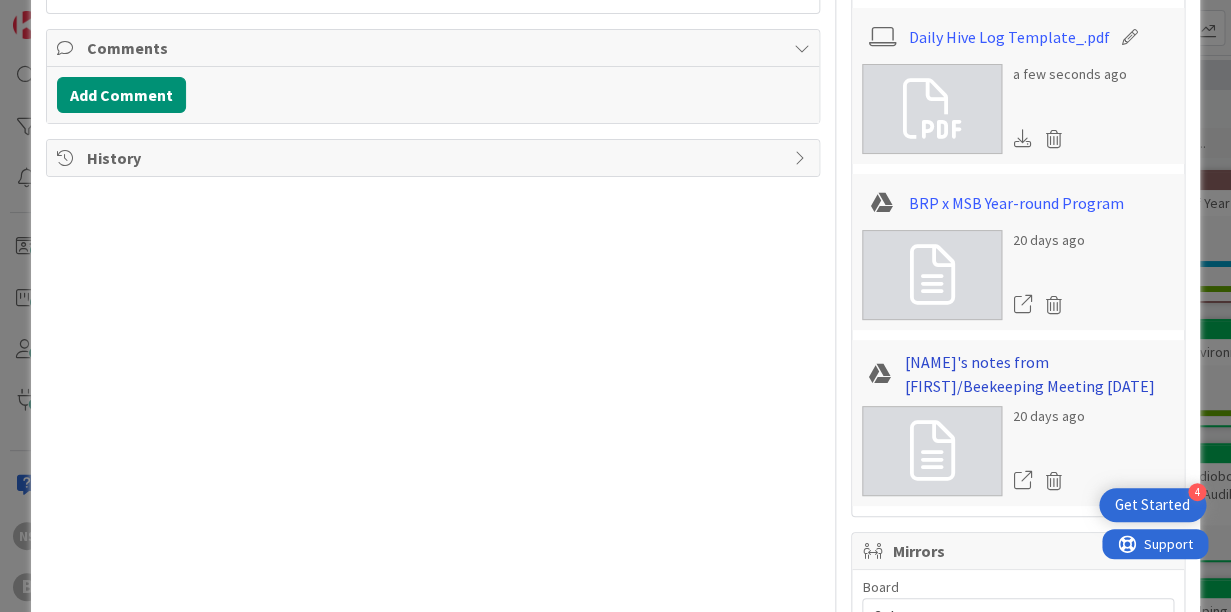 scroll, scrollTop: 460, scrollLeft: 0, axis: vertical 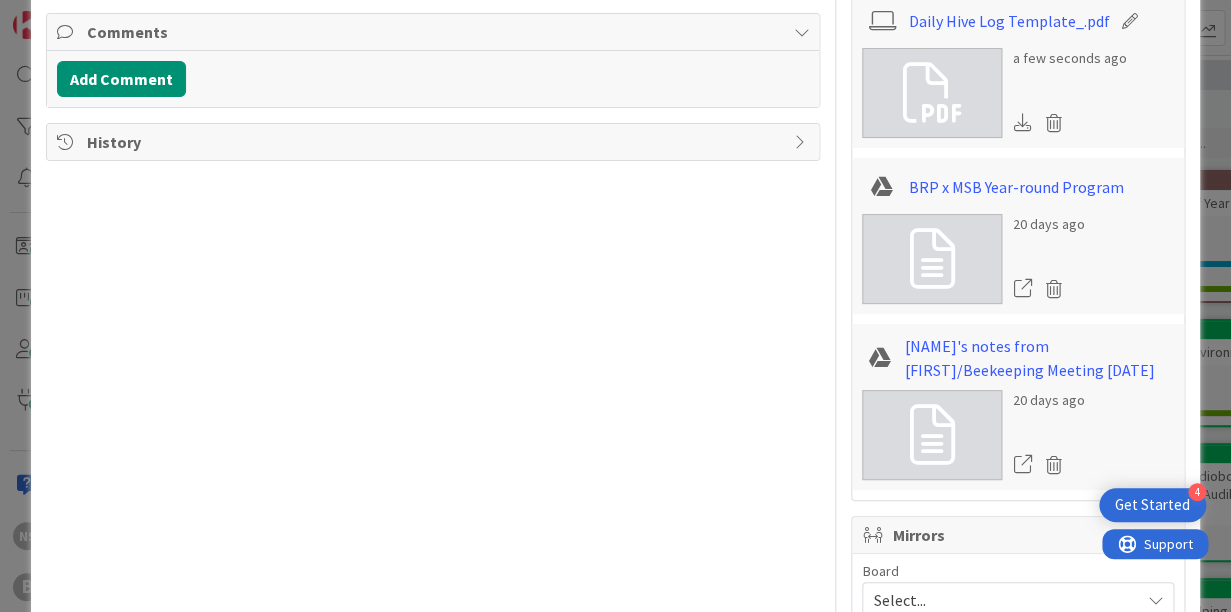 click at bounding box center (932, 435) 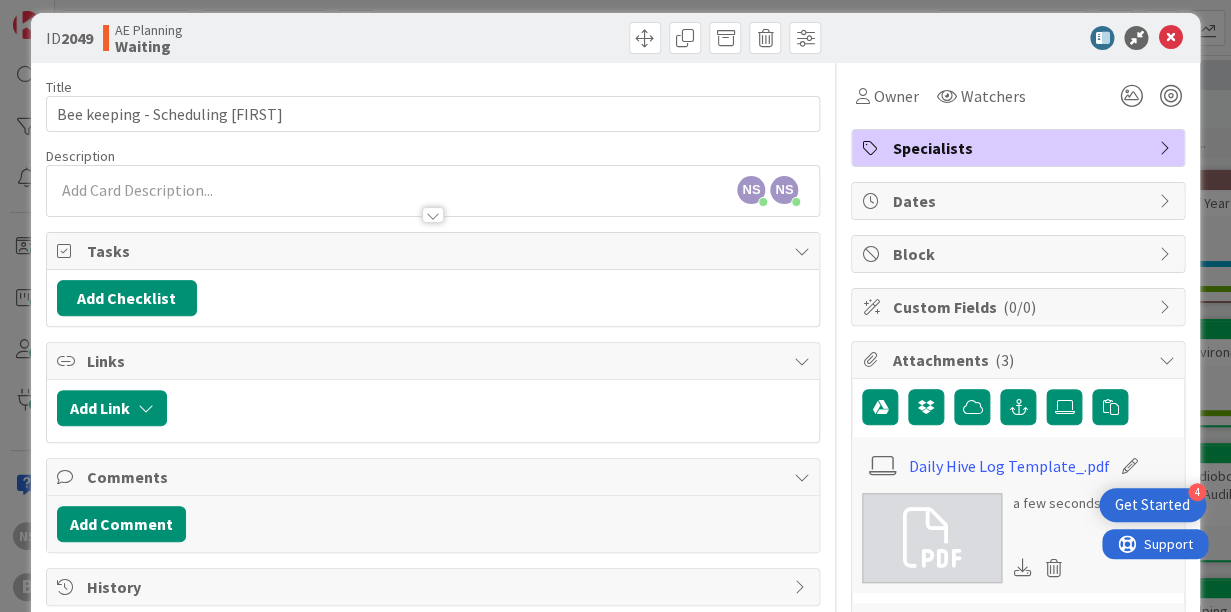 scroll, scrollTop: 0, scrollLeft: 0, axis: both 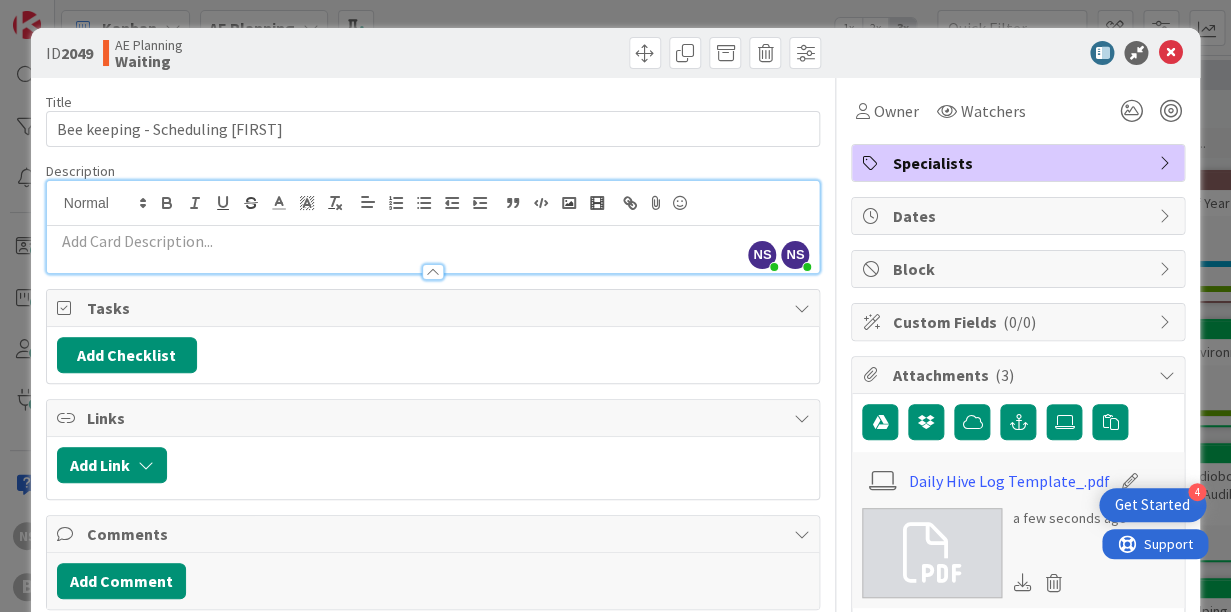 click at bounding box center [433, 249] 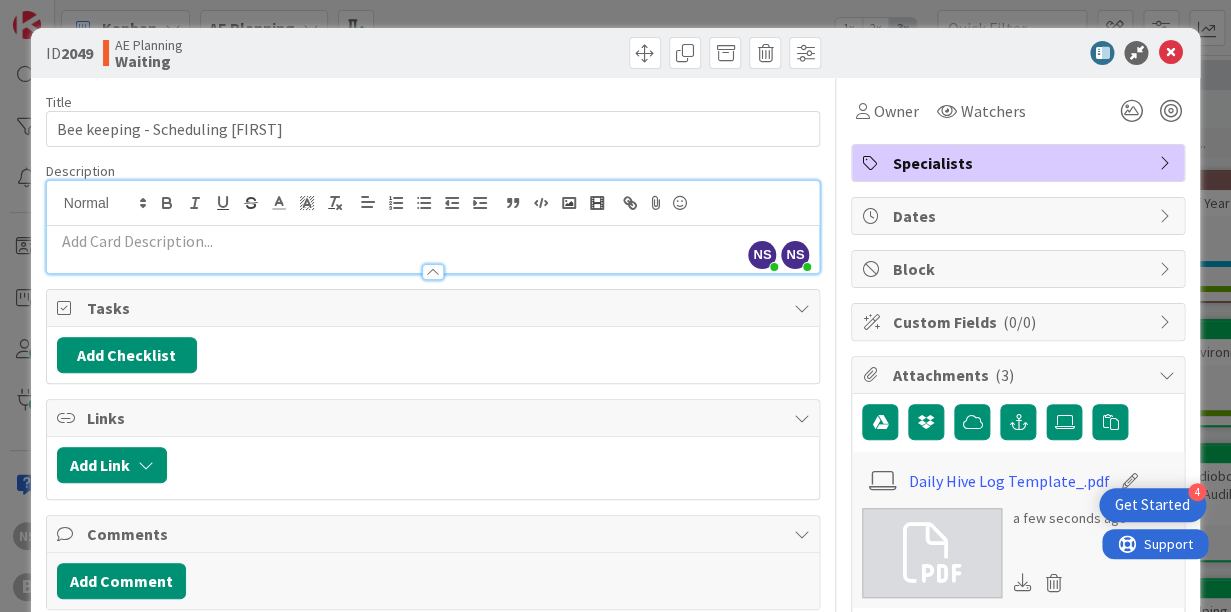 type 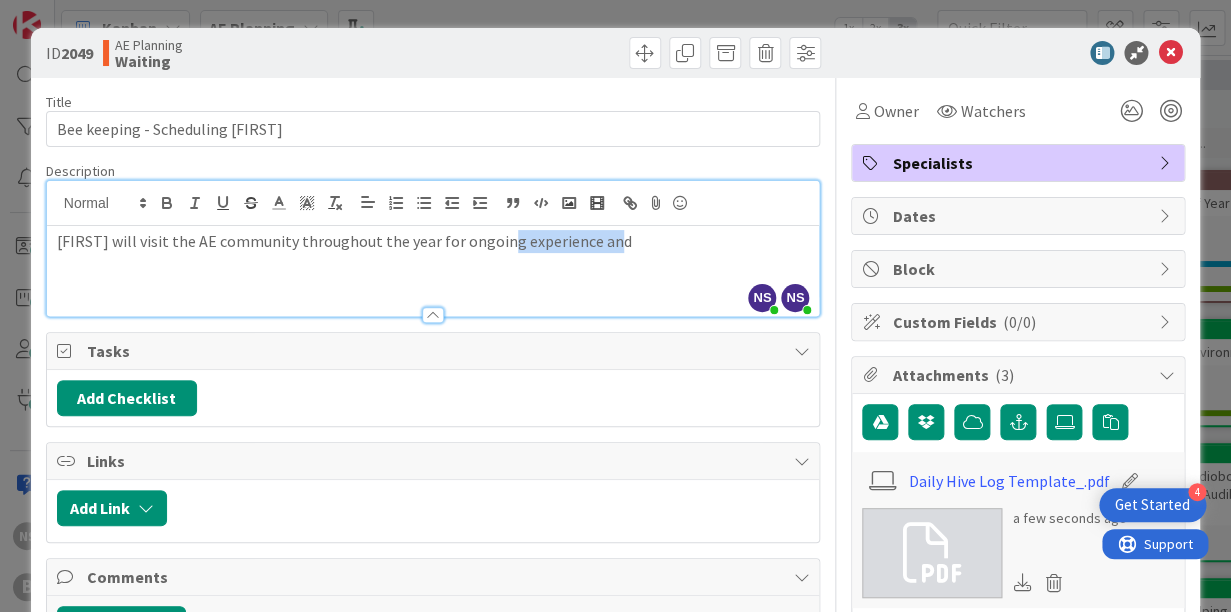 drag, startPoint x: 613, startPoint y: 248, endPoint x: 501, endPoint y: 240, distance: 112.28535 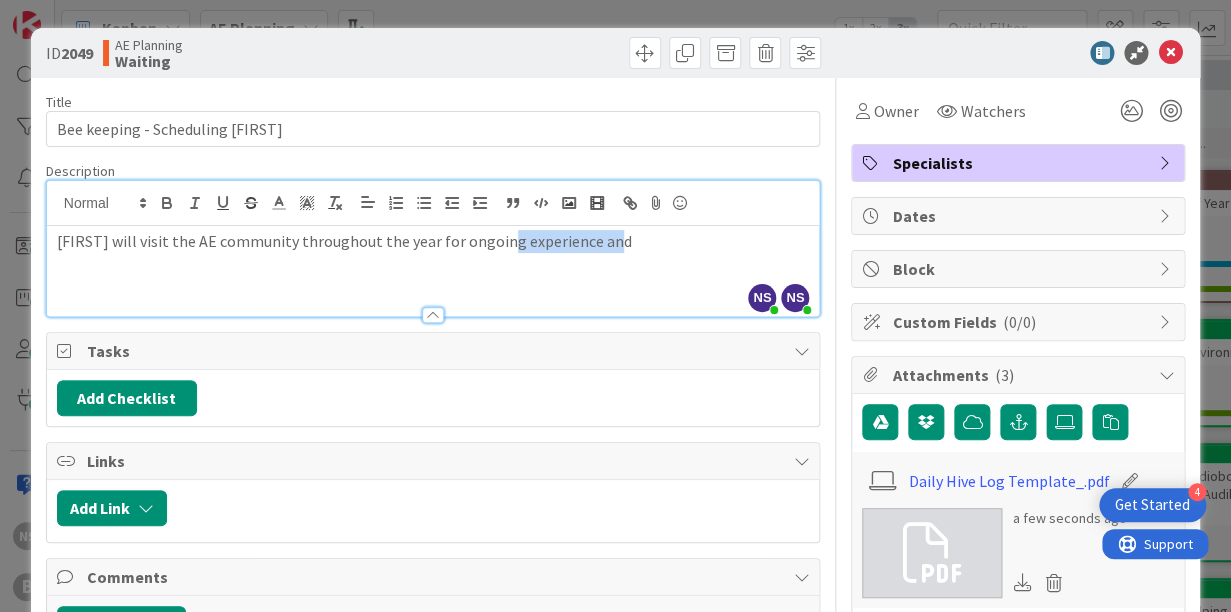 click on "[FIRST] will visit the AE community throughout the year for ongoing experience and" at bounding box center (433, 241) 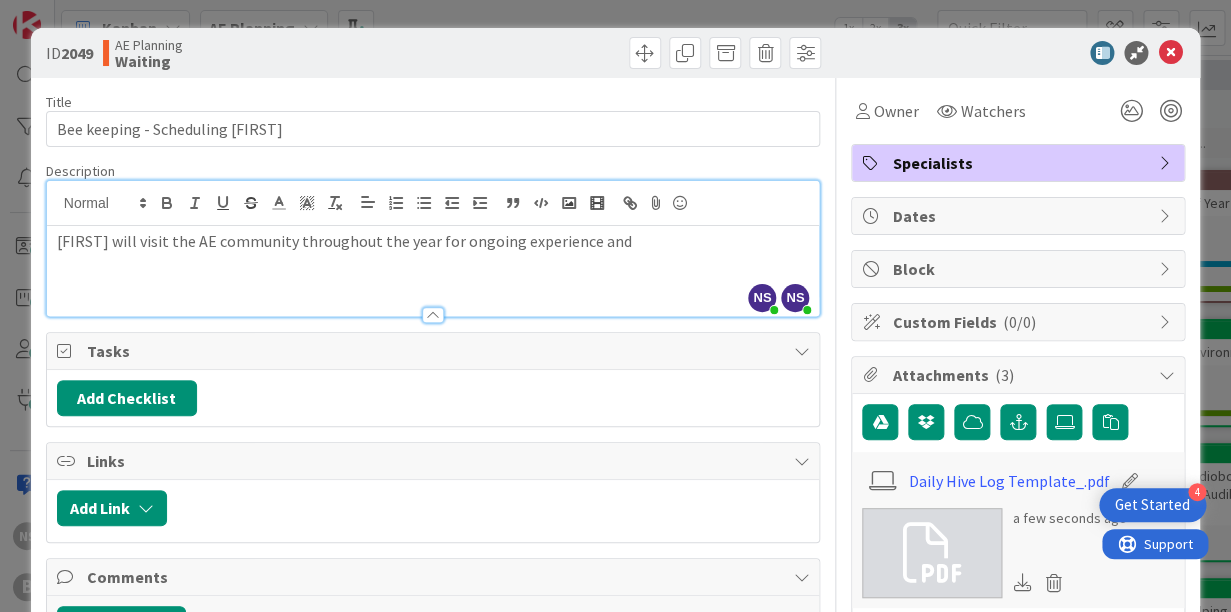 click on "[FIRST] will visit the AE community throughout the year for ongoing experience and" at bounding box center [433, 271] 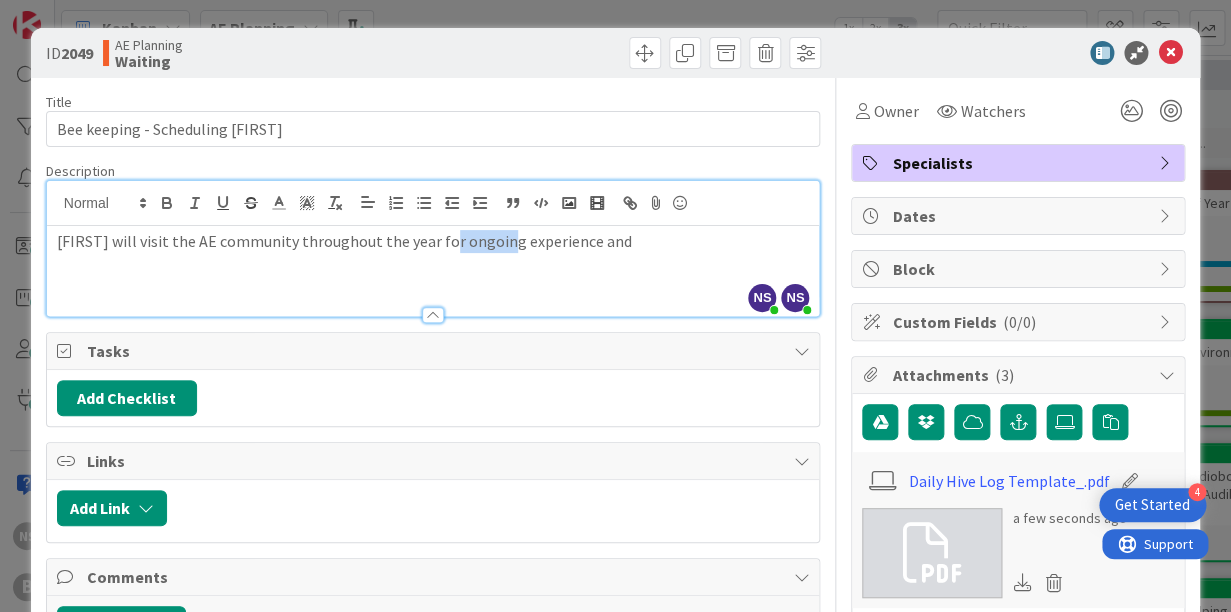 drag, startPoint x: 497, startPoint y: 241, endPoint x: 441, endPoint y: 243, distance: 56.0357 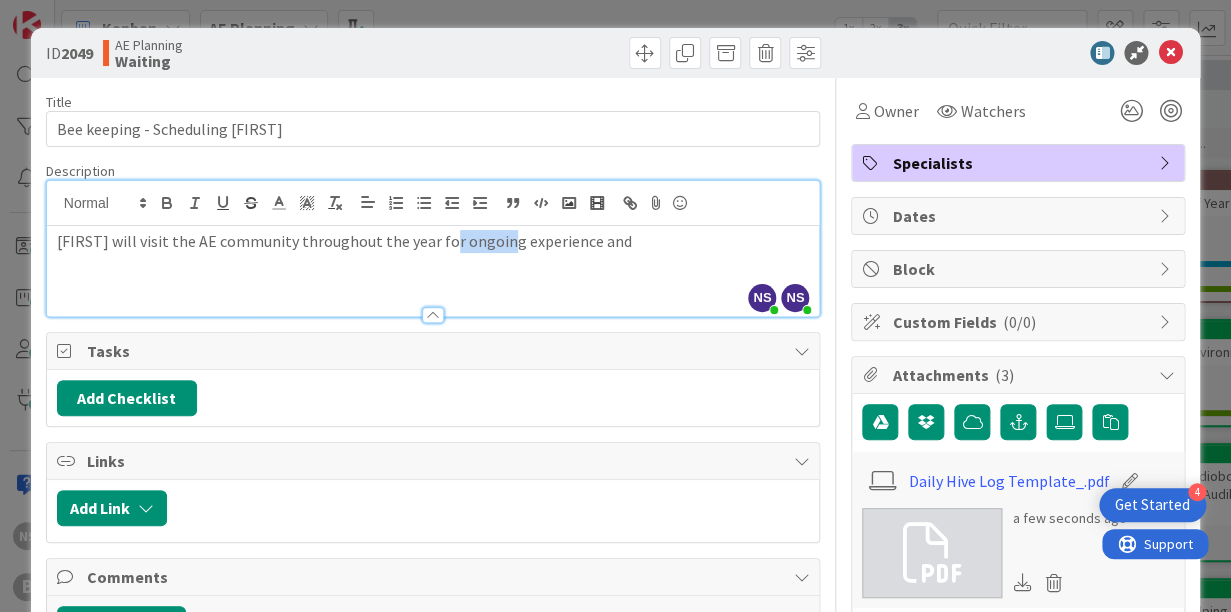 click on "[FIRST] will visit the AE community throughout the year for ongoing experience and" at bounding box center [433, 241] 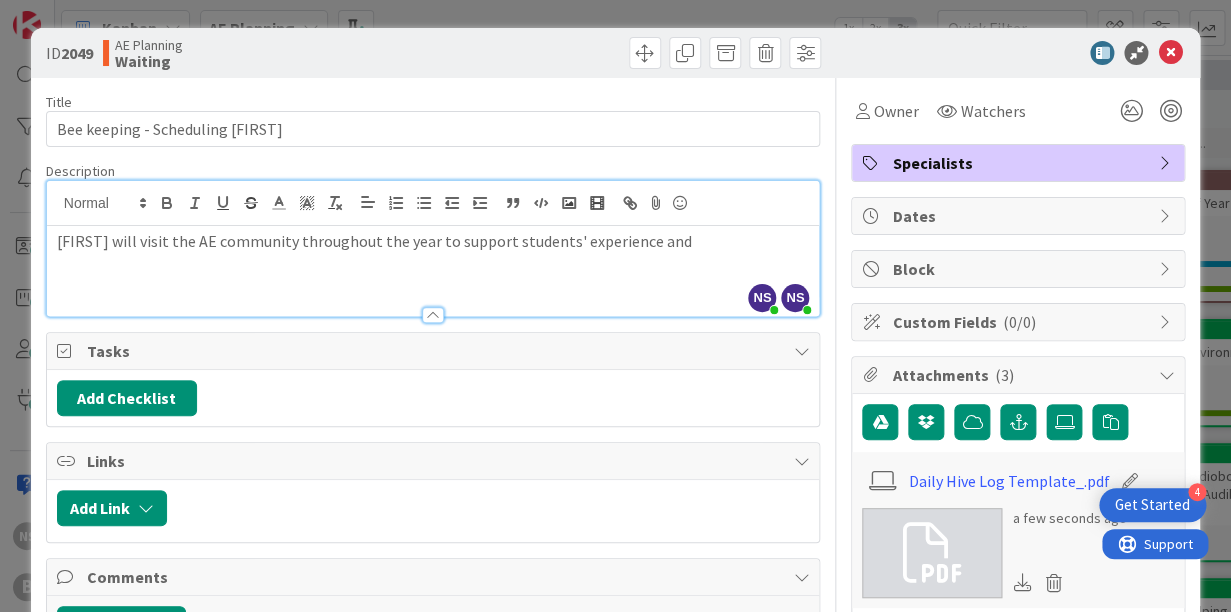 click on "[FIRST] will visit the AE community throughout the year to support students' experience and" at bounding box center [433, 241] 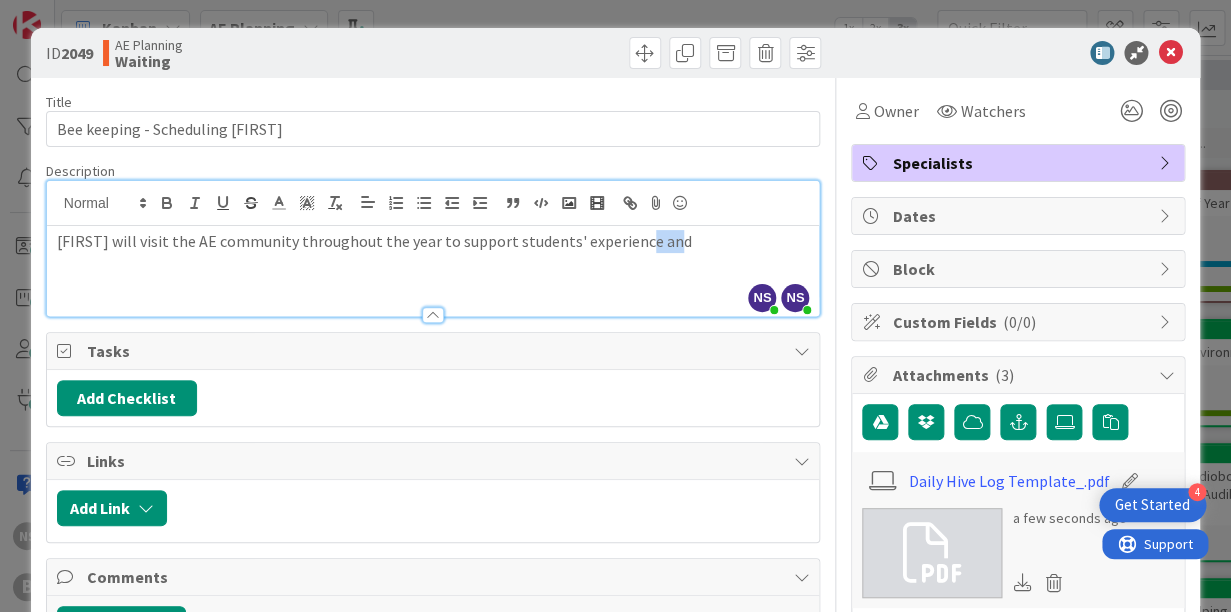 drag, startPoint x: 661, startPoint y: 247, endPoint x: 631, endPoint y: 244, distance: 30.149628 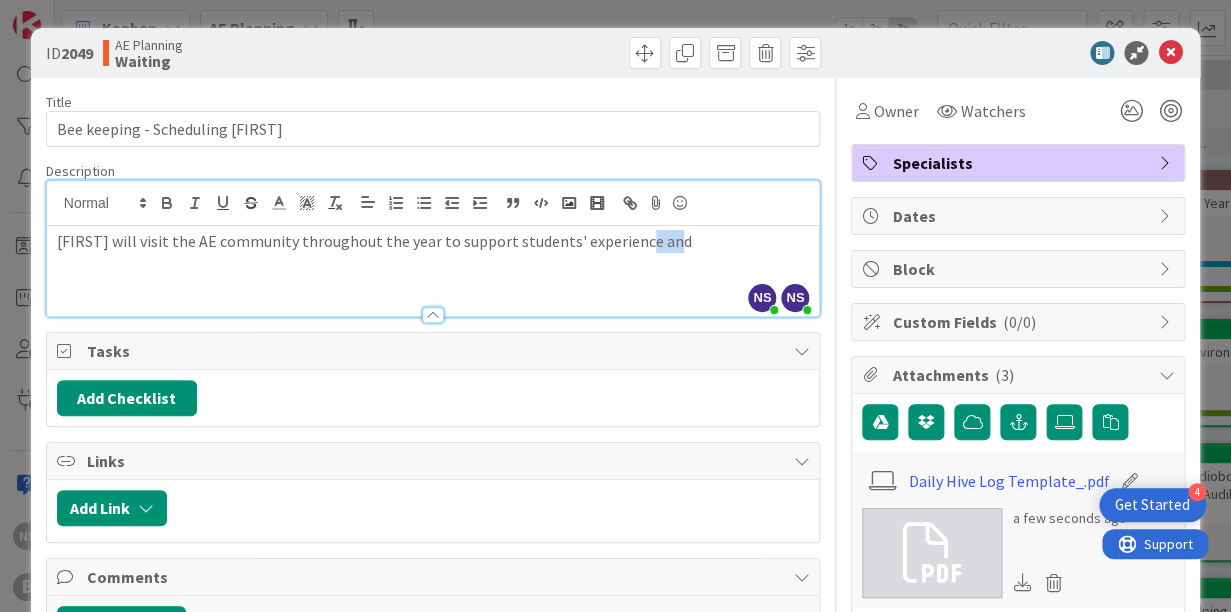 click on "[FIRST] will visit the AE community throughout the year to support students' experience and" at bounding box center (433, 241) 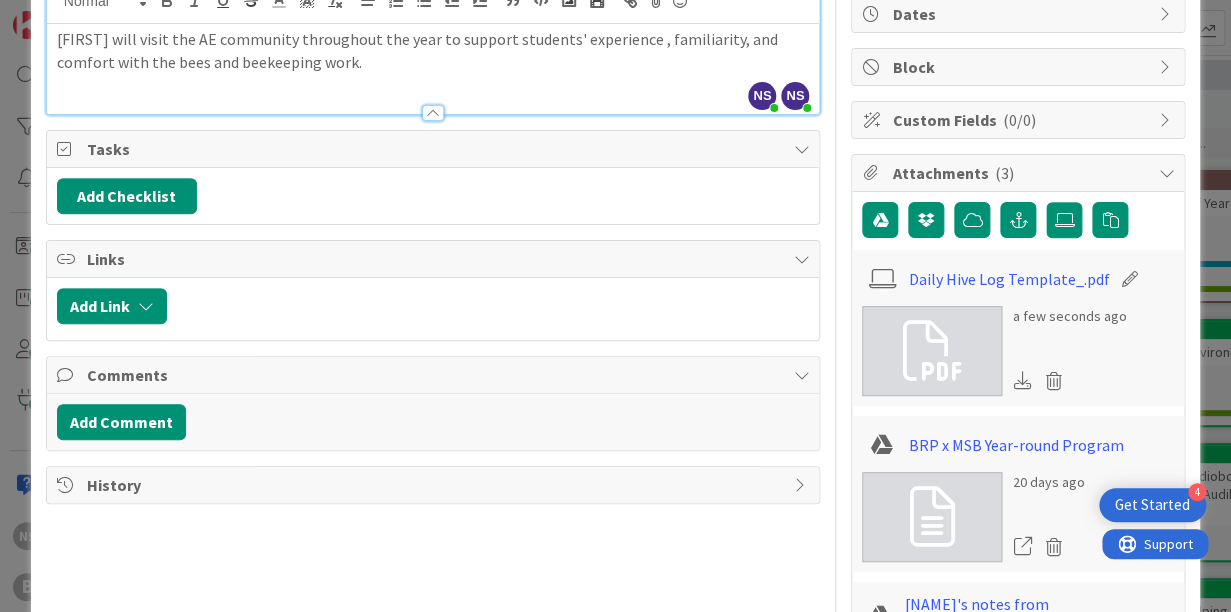 scroll, scrollTop: 204, scrollLeft: 0, axis: vertical 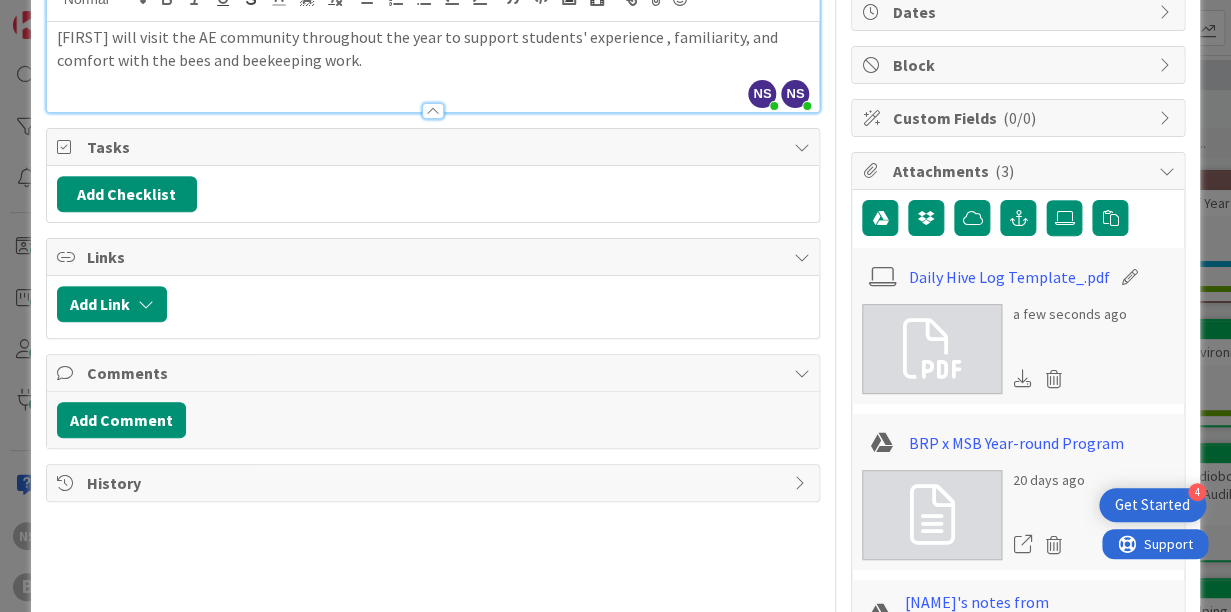 click at bounding box center (932, 515) 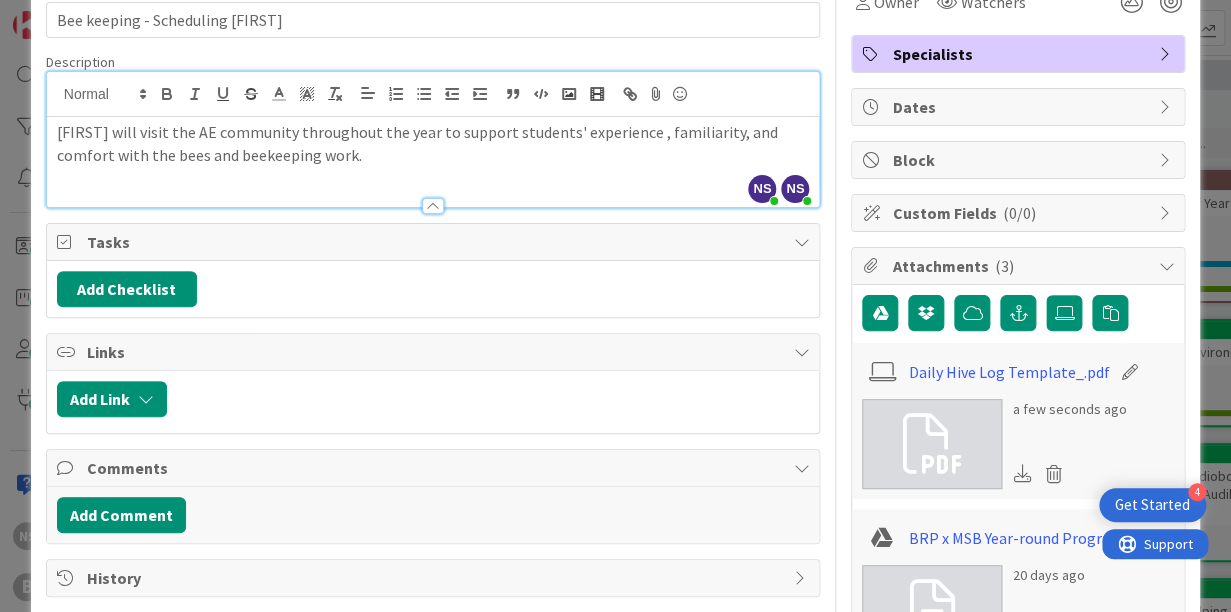 scroll, scrollTop: 0, scrollLeft: 0, axis: both 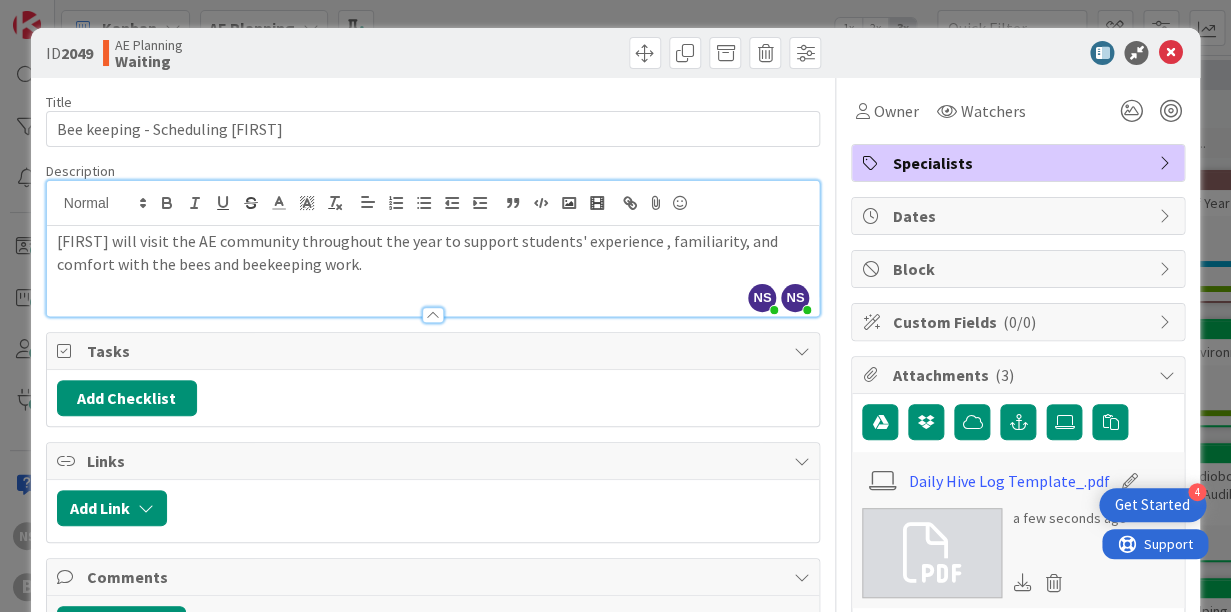 click on "[FIRST] will visit the AE community throughout the year to support students' experience , familiarity, and comfort with the bees and beekeeping work." at bounding box center [433, 252] 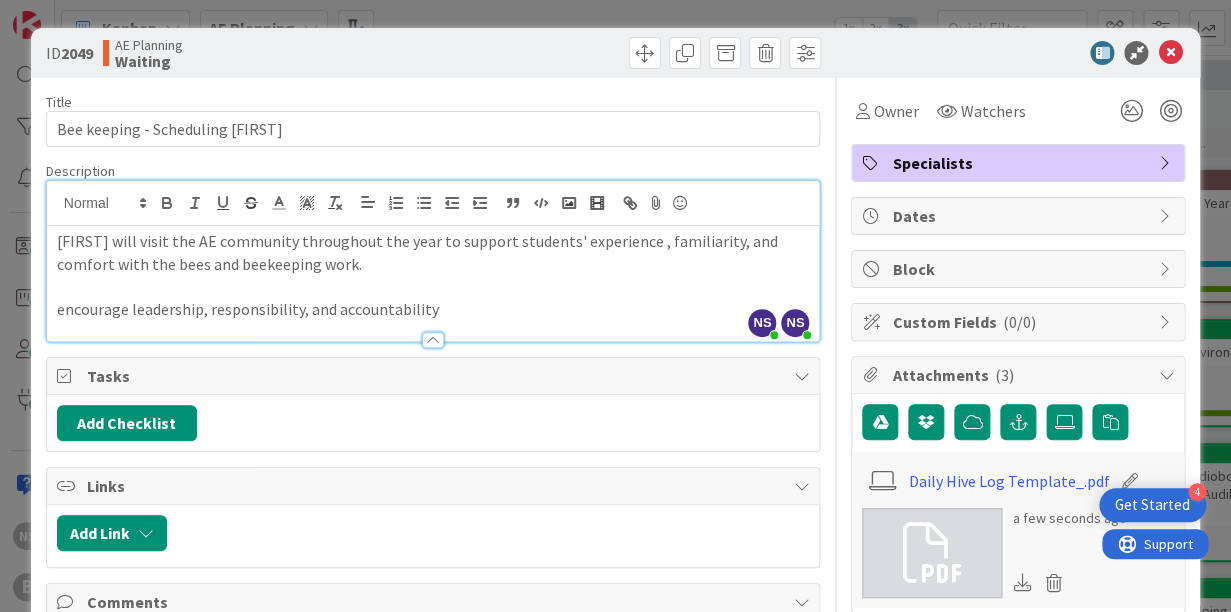 click on "encourage leadership, responsibility, and accountability" at bounding box center (433, 309) 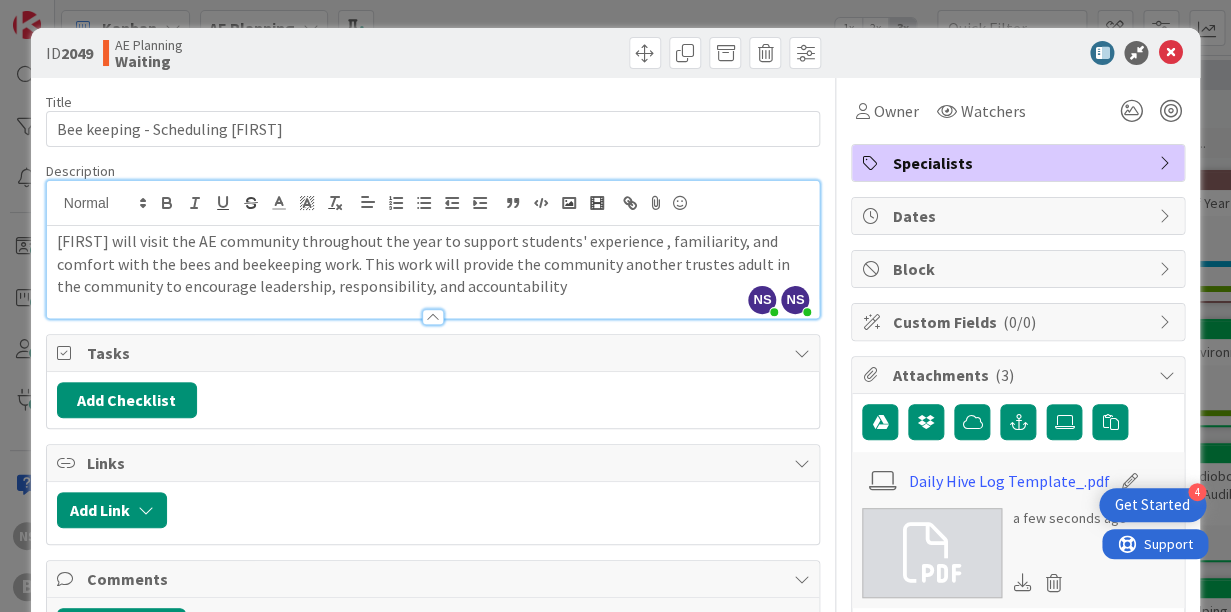 click on "[FIRST] will visit the AE community throughout the year to support students' experience , familiarity, and comfort with the bees and beekeeping work. This work will provide the community another trustes adult in the community to encourage leadership, responsibility, and accountability" at bounding box center (433, 264) 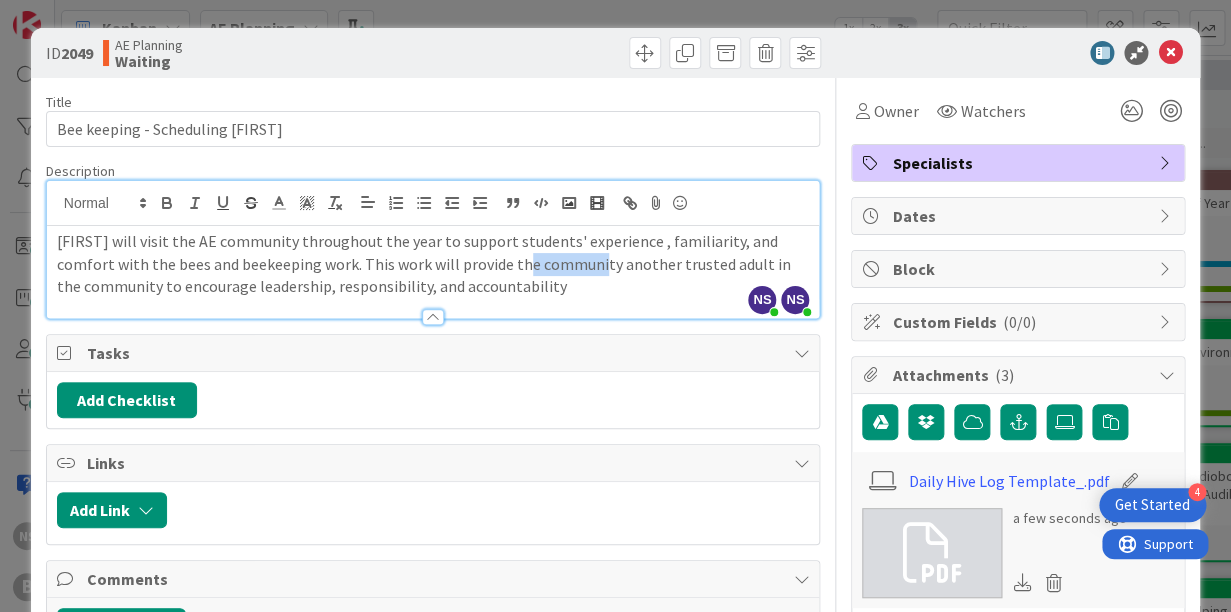 drag, startPoint x: 552, startPoint y: 266, endPoint x: 475, endPoint y: 267, distance: 77.00649 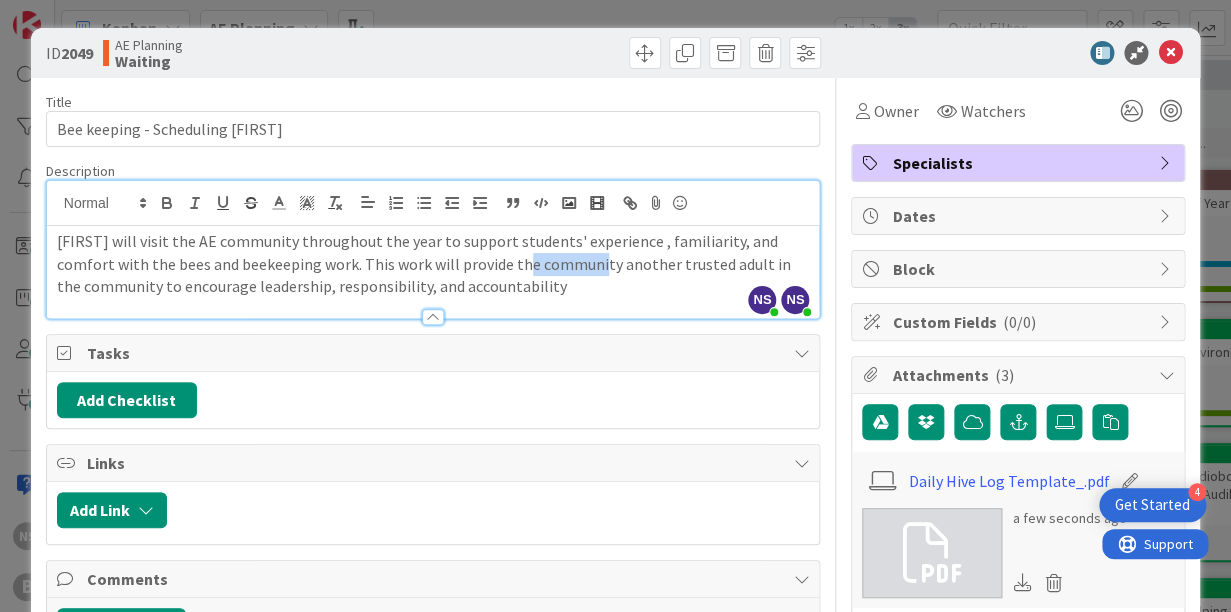 click on "[FIRST] will visit the AE community throughout the year to support students' experience , familiarity, and comfort with the bees and beekeeping work. This work will provide the community another trusted adult in the community to encourage leadership, responsibility, and accountability" at bounding box center [433, 264] 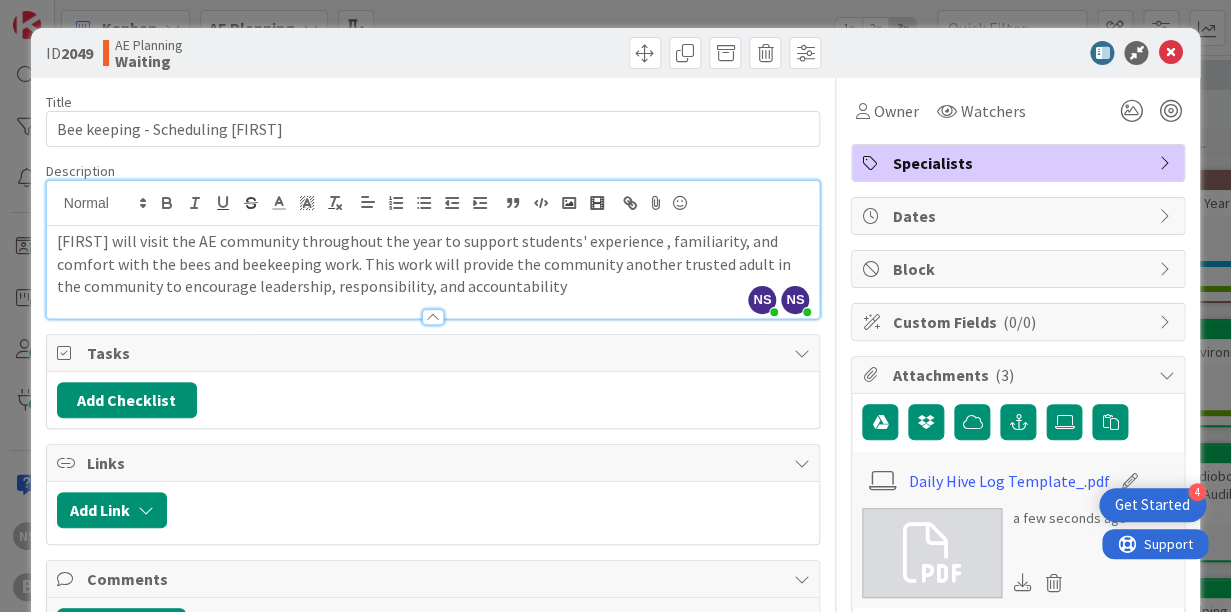 click on "[FIRST] will visit the AE community throughout the year to support students' experience , familiarity, and comfort with the bees and beekeeping work. This work will provide the community another trusted adult in the community to encourage leadership, responsibility, and accountability" at bounding box center [433, 264] 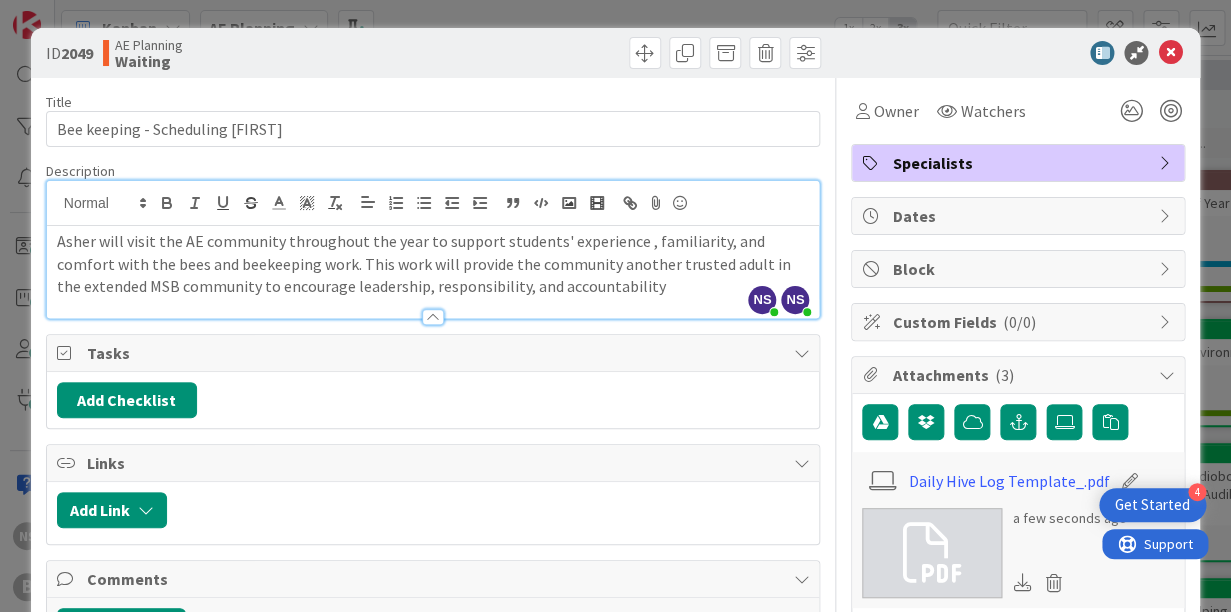 click on "Asher will visit the AE community throughout the year to support students' experience , familiarity, and comfort with the bees and beekeeping work. This work will provide the community another trusted adult in the extended MSB community to encourage leadership, responsibility, and accountability" at bounding box center (433, 264) 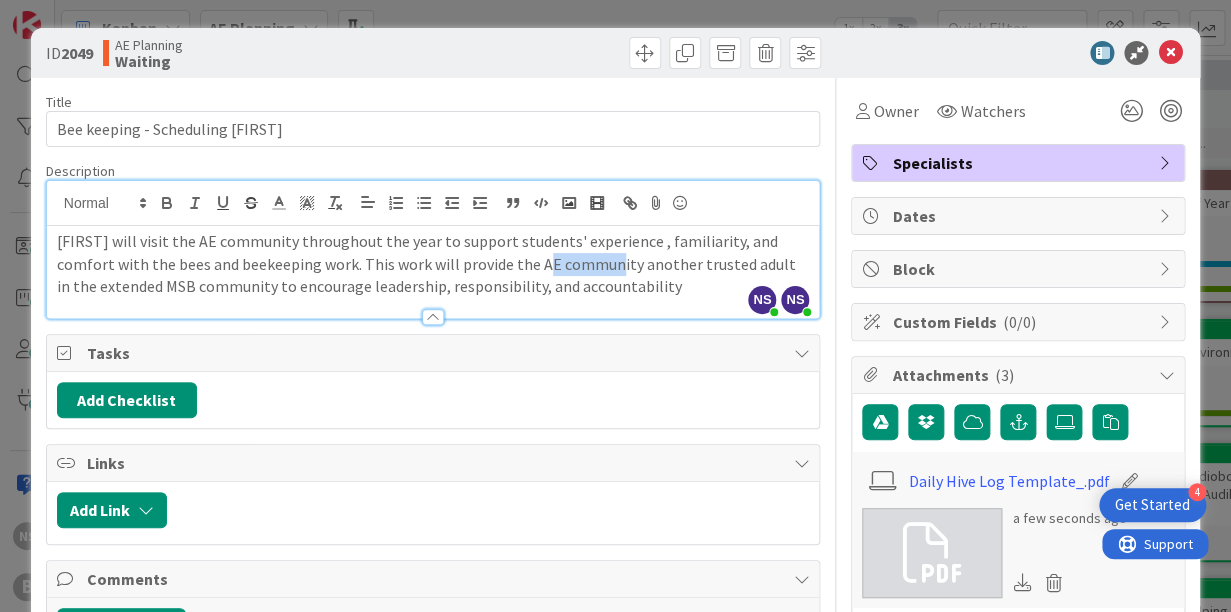 drag, startPoint x: 565, startPoint y: 266, endPoint x: 494, endPoint y: 264, distance: 71.02816 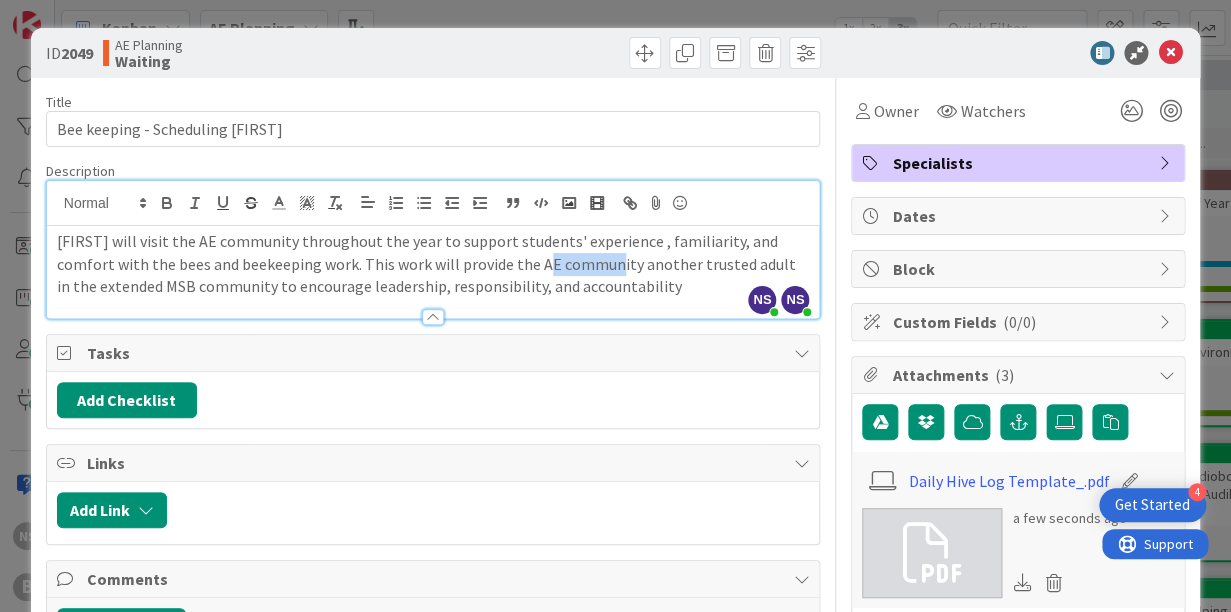 click on "[FIRST] will visit the AE community throughout the year to support students' experience , familiarity, and comfort with the bees and beekeeping work. This work will provide the AE community another trusted adult in the extended MSB community to encourage leadership, responsibility, and accountability" at bounding box center (433, 264) 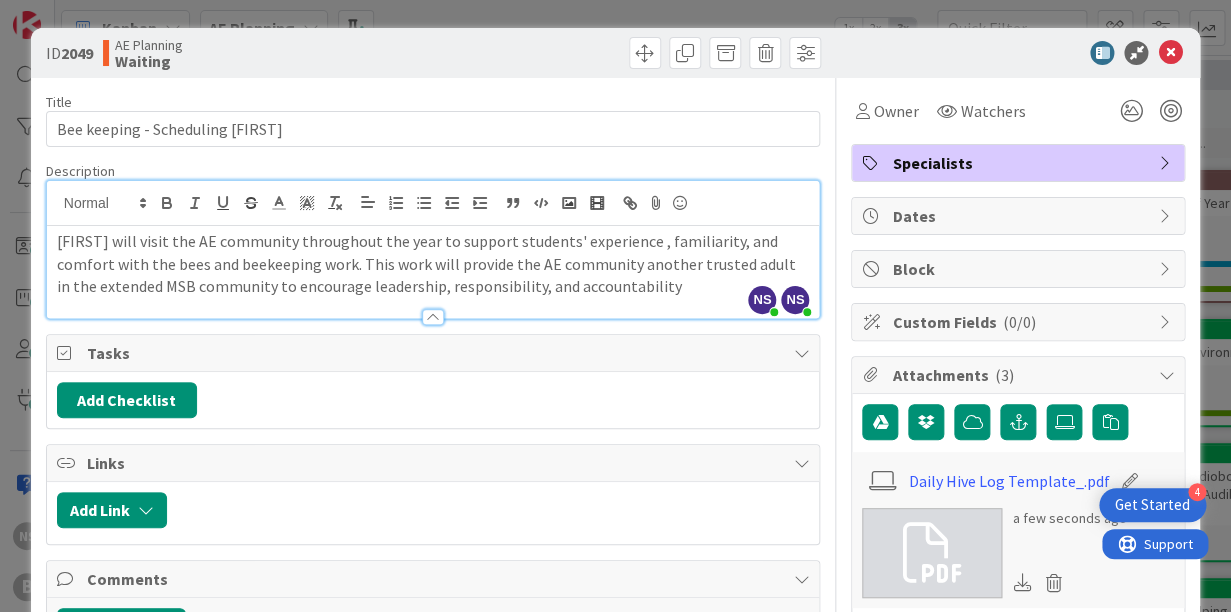 click on "[FIRST] will visit the AE community throughout the year to support students' experience , familiarity, and comfort with the bees and beekeeping work. This work will provide the AE community another trusted adult in the extended MSB community to encourage leadership, responsibility, and accountability" at bounding box center (433, 264) 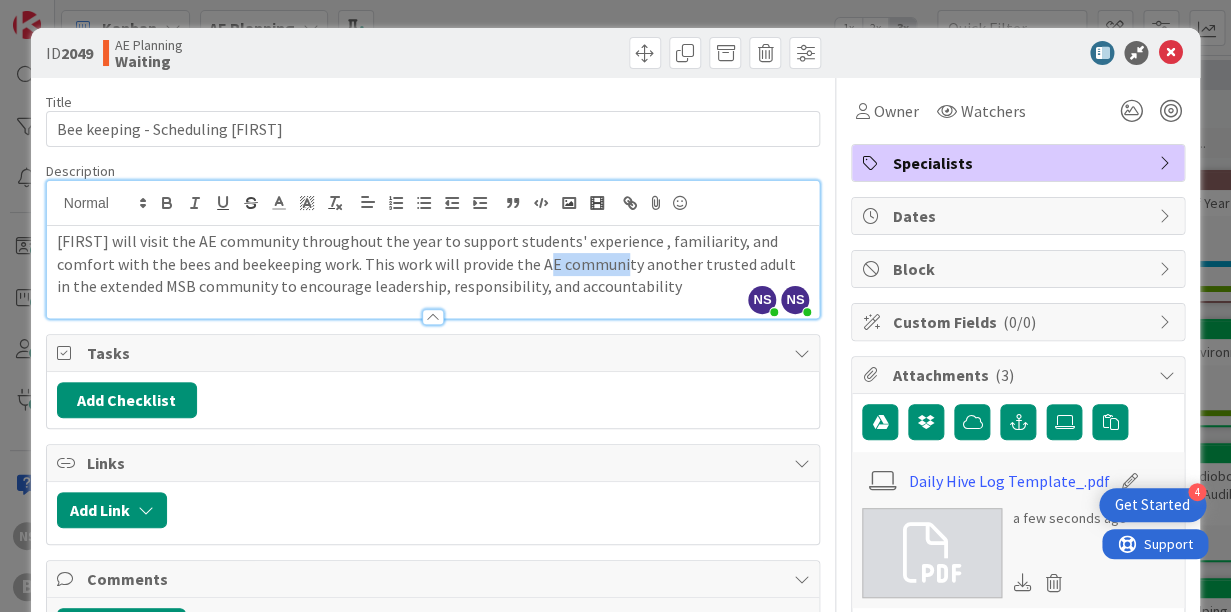 drag, startPoint x: 570, startPoint y: 264, endPoint x: 494, endPoint y: 266, distance: 76.02631 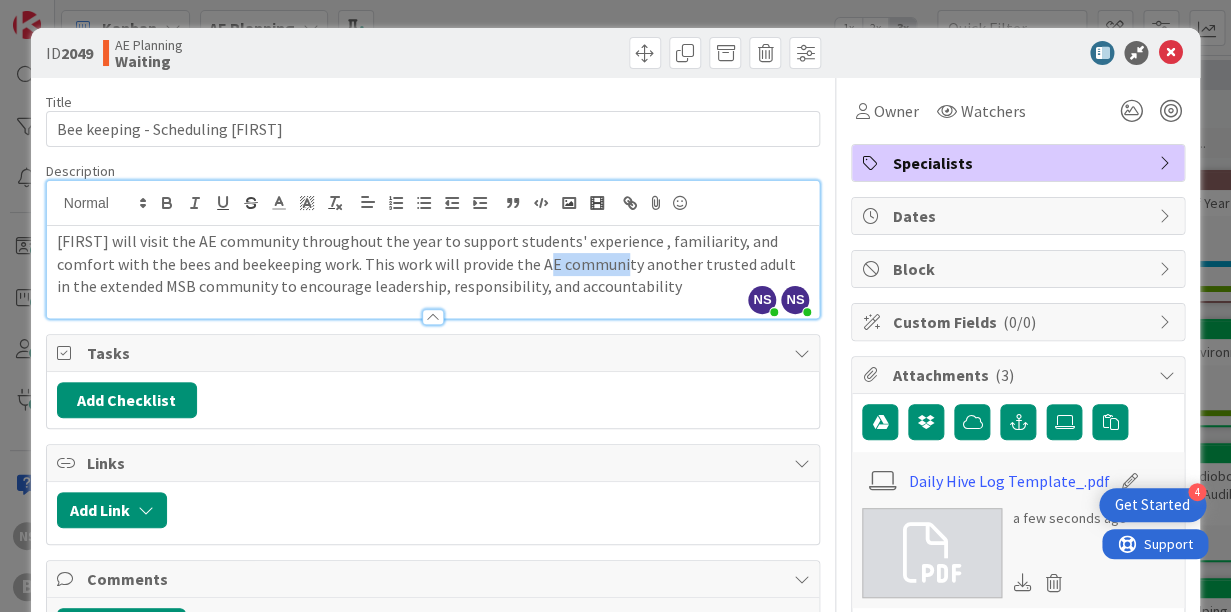 click on "[FIRST] will visit the AE community throughout the year to support students' experience , familiarity, and comfort with the bees and beekeeping work. This work will provide the AE community another trusted adult in the extended MSB community to encourage leadership, responsibility, and accountability" at bounding box center [433, 264] 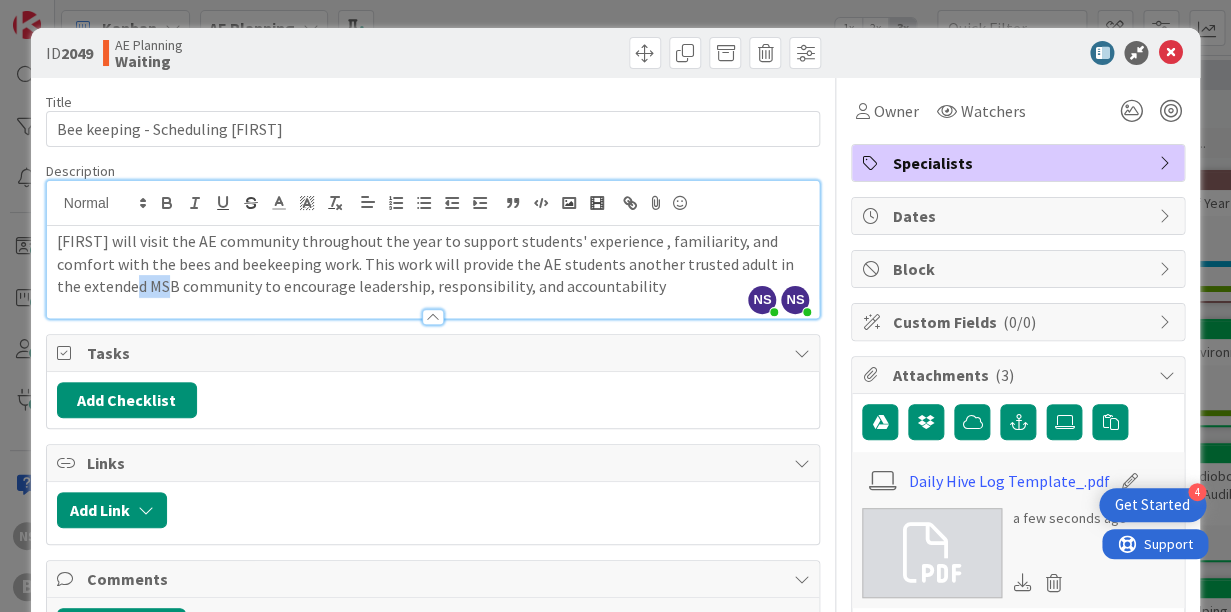 drag, startPoint x: 90, startPoint y: 291, endPoint x: 36, endPoint y: 291, distance: 54 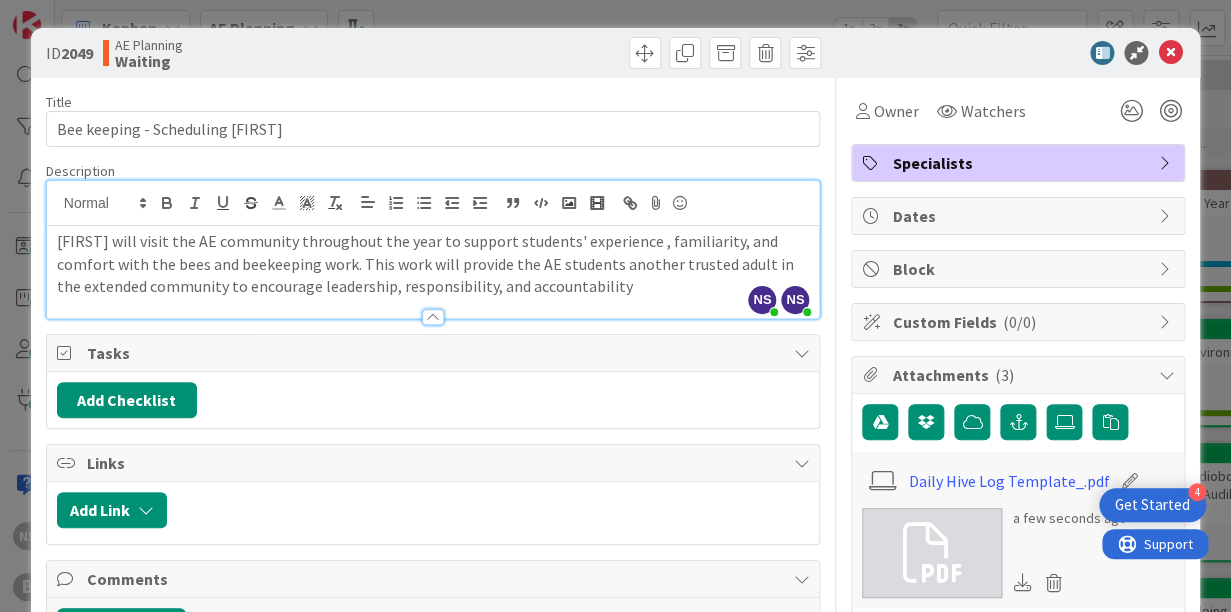click on "[FIRST] will visit the AE community throughout the year to support students' experience , familiarity, and comfort with the bees and beekeeping work. This work will provide the AE students another trusted adult in the extended community to encourage leadership, responsibility, and accountability" at bounding box center [433, 264] 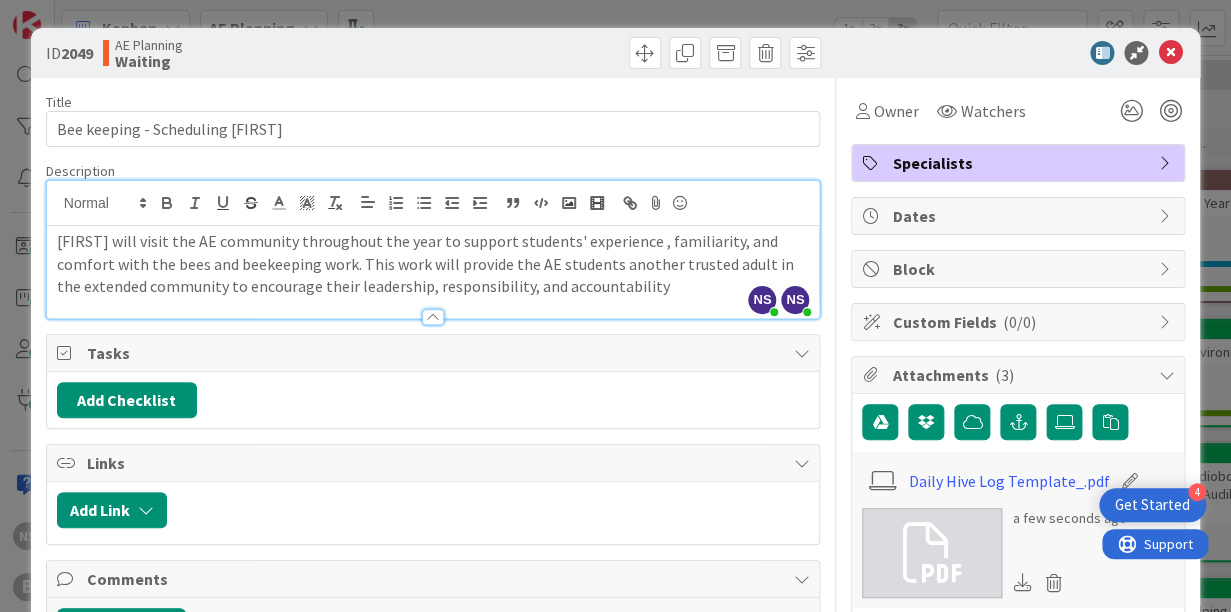 click on "[FIRST] will visit the AE community throughout the year to support students' experience , familiarity, and comfort with the bees and beekeeping work. This work will provide the AE students another trusted adult in the extended community to encourage their leadership, responsibility, and accountability" at bounding box center [433, 264] 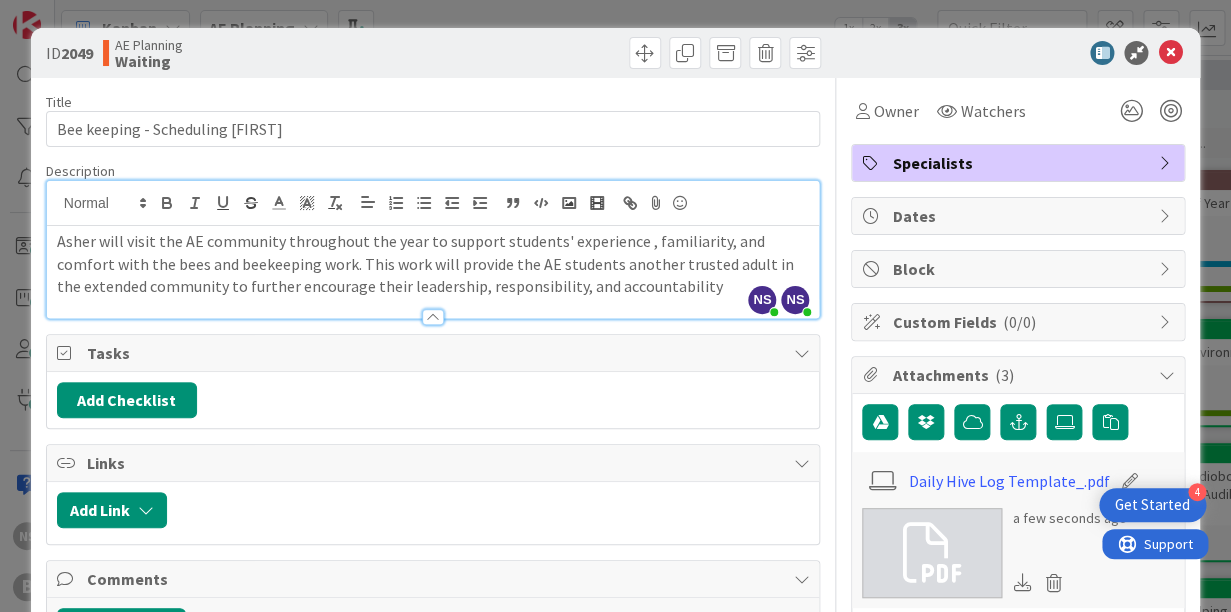 click on "Asher will visit the AE community throughout the year to support students' experience , familiarity, and comfort with the bees and beekeeping work. This work will provide the AE students another trusted adult in the extended community to further encourage their leadership, responsibility, and accountability" at bounding box center [433, 264] 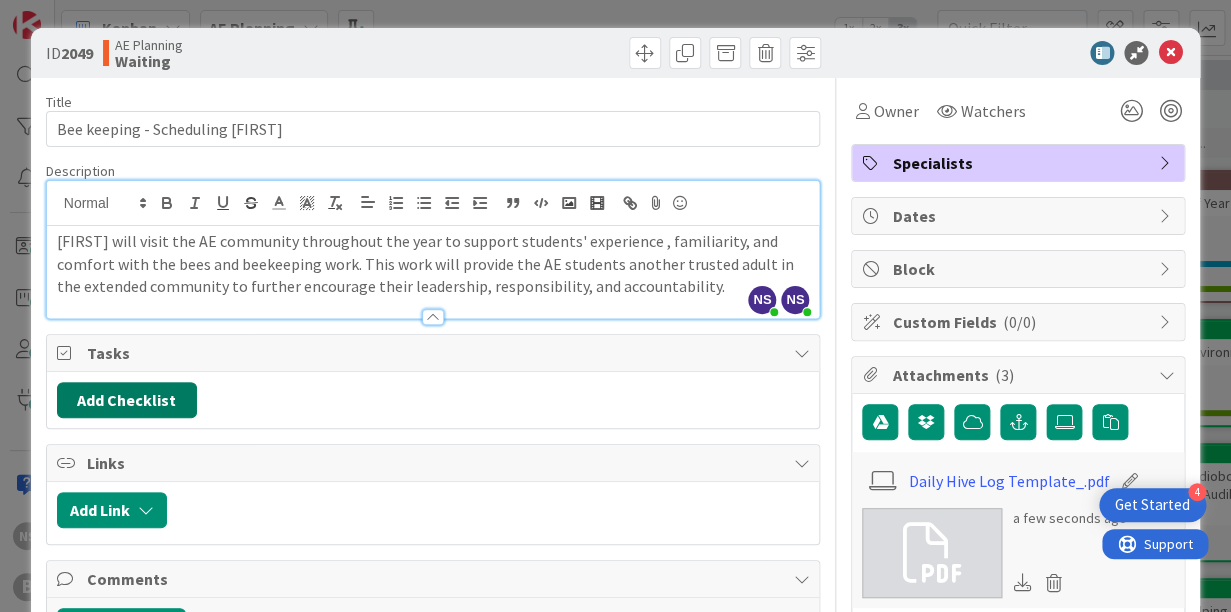 click on "Add Checklist" at bounding box center (127, 400) 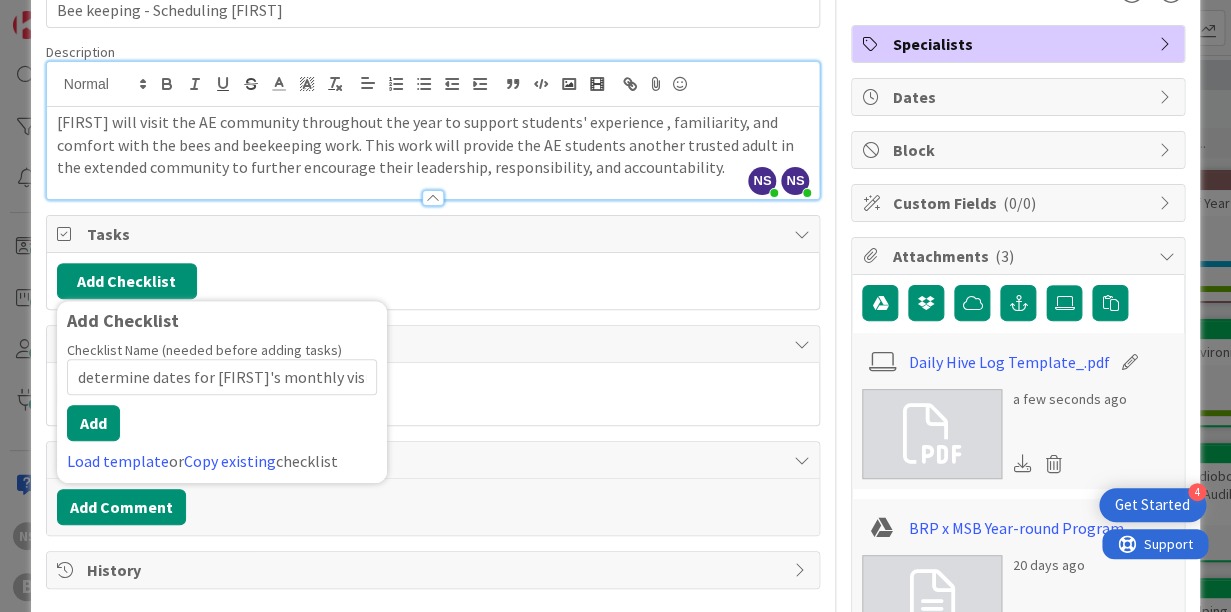 scroll, scrollTop: 130, scrollLeft: 0, axis: vertical 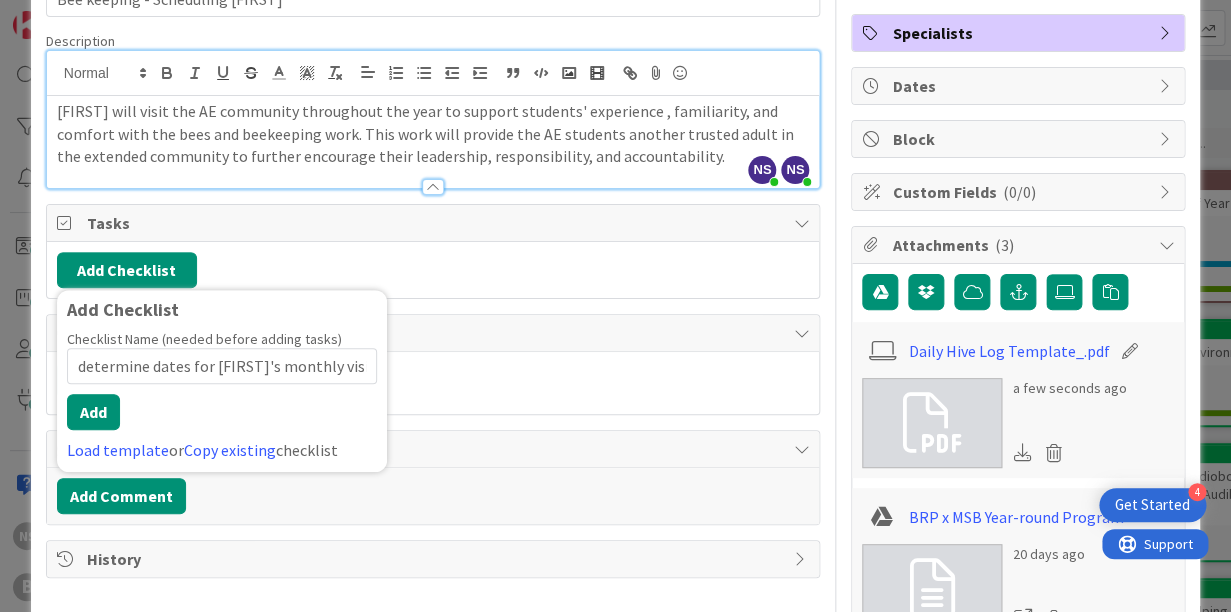 drag, startPoint x: 212, startPoint y: 369, endPoint x: 59, endPoint y: 367, distance: 153.01308 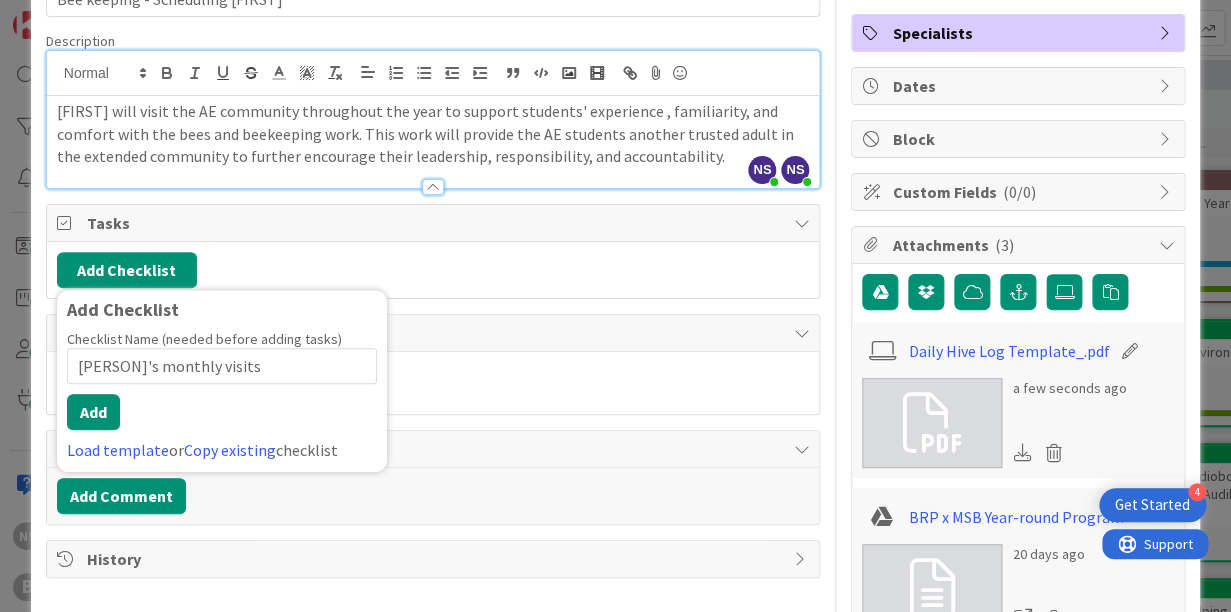 click on "[PERSON]'s monthly visits" at bounding box center (222, 366) 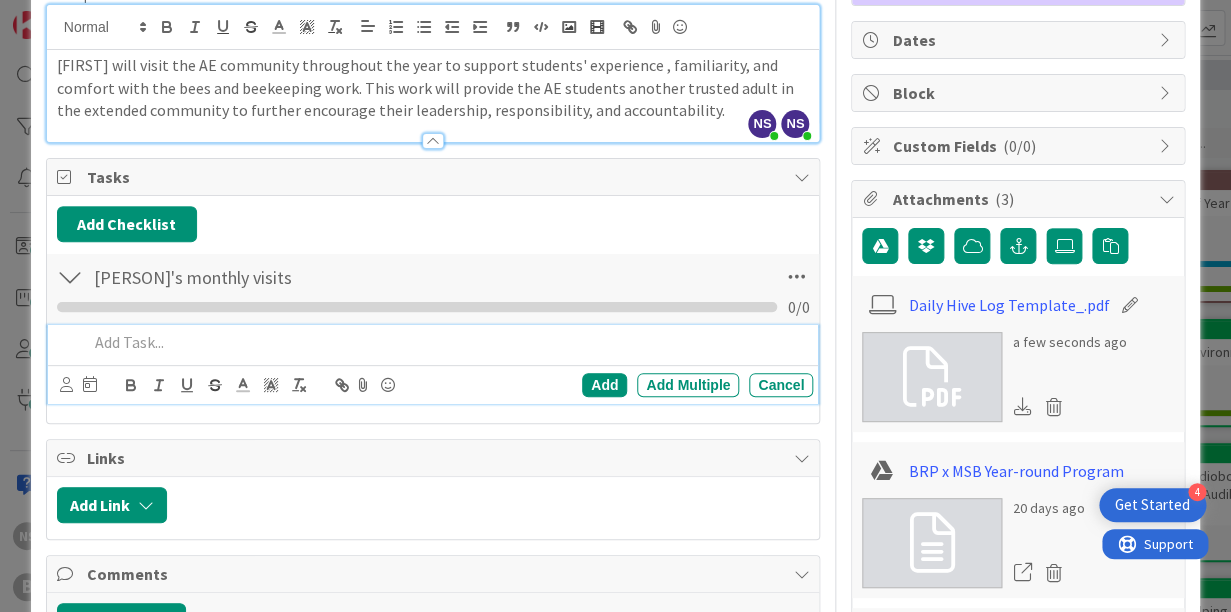 scroll, scrollTop: 181, scrollLeft: 0, axis: vertical 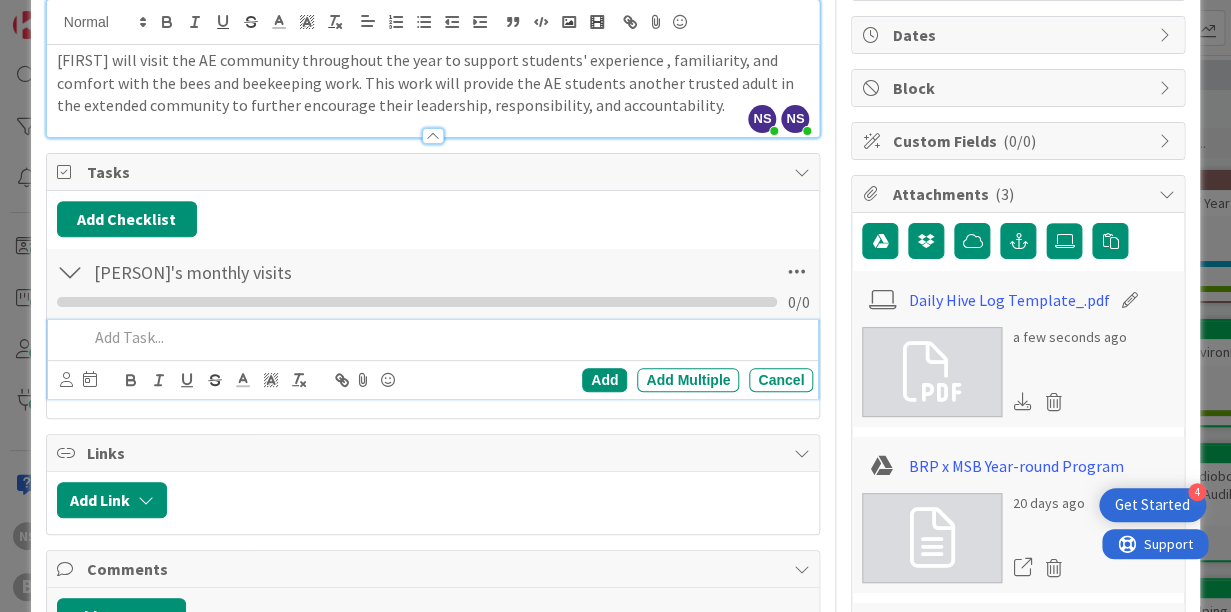 click at bounding box center (446, 337) 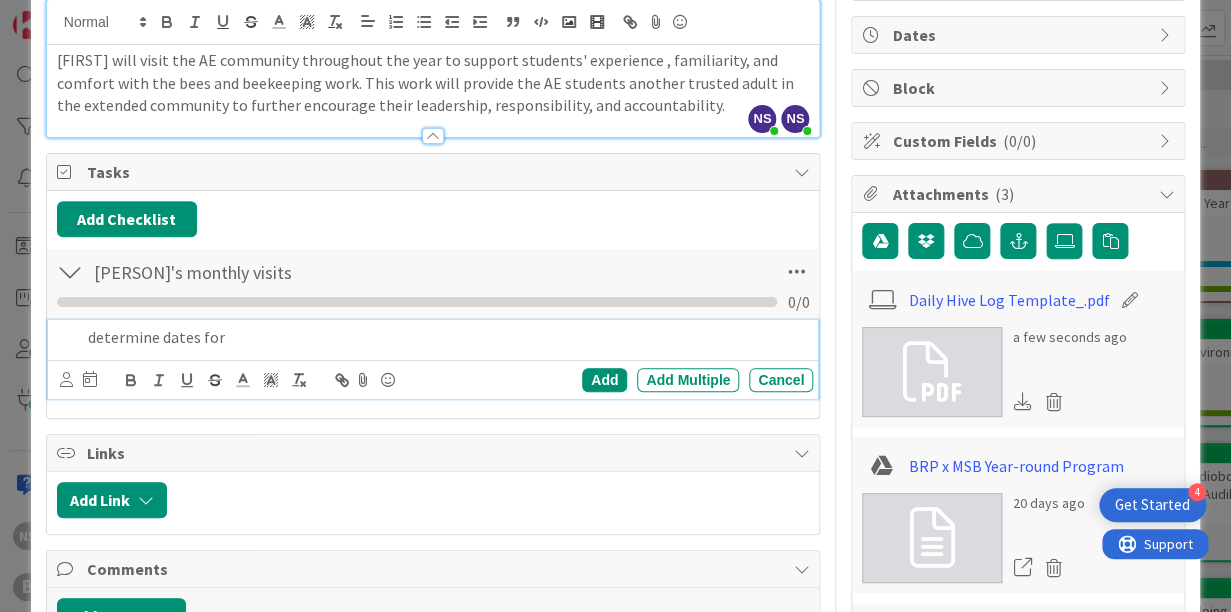 type 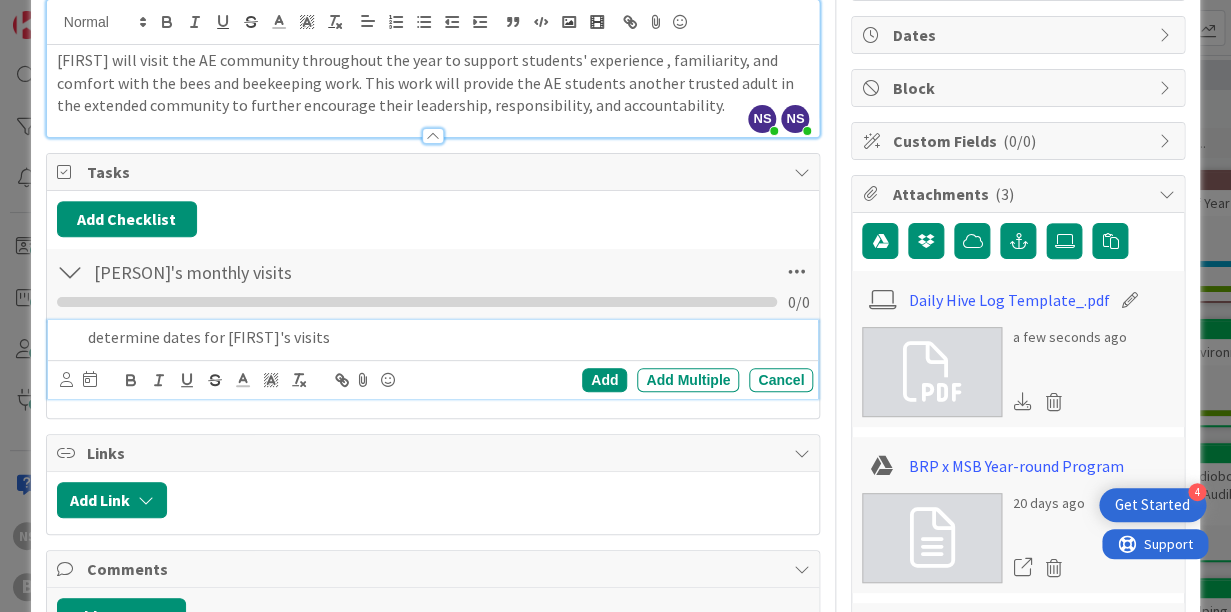 click on "determine dates for [FIRST]'s visits" at bounding box center [446, 337] 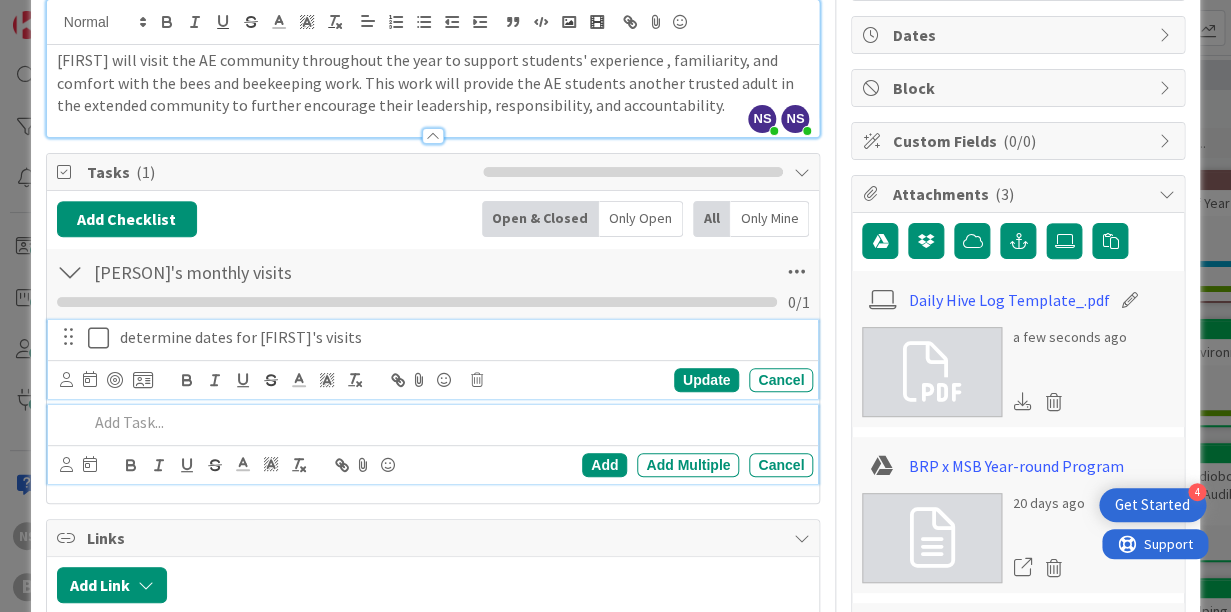 click at bounding box center [103, 338] 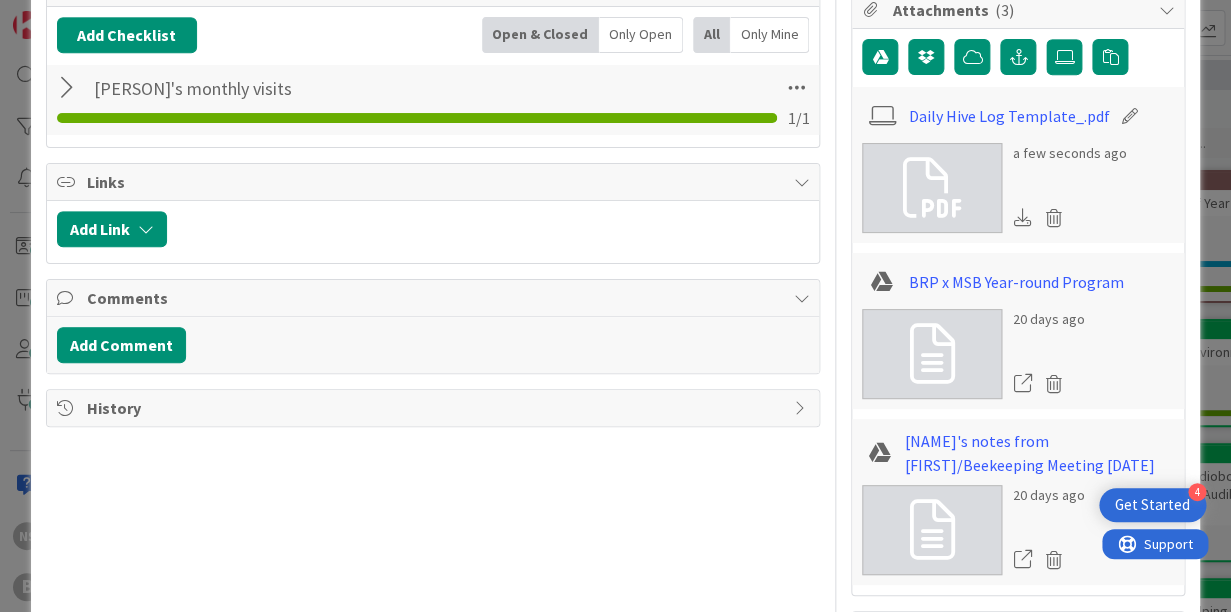 scroll, scrollTop: 369, scrollLeft: 0, axis: vertical 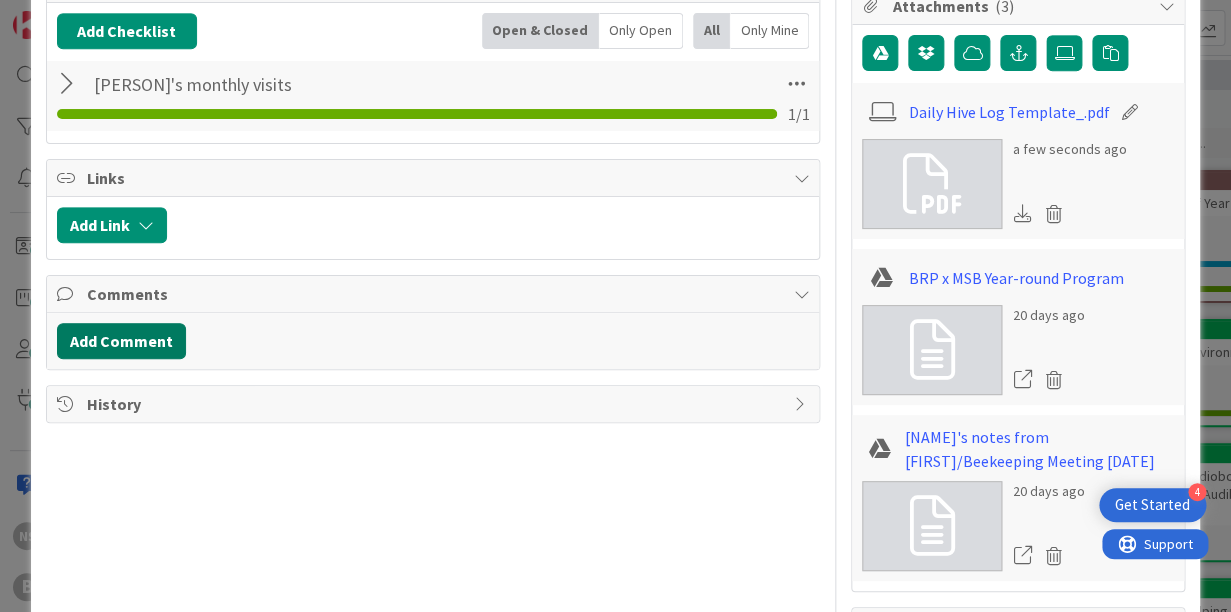 click on "Add Comment" at bounding box center [121, 341] 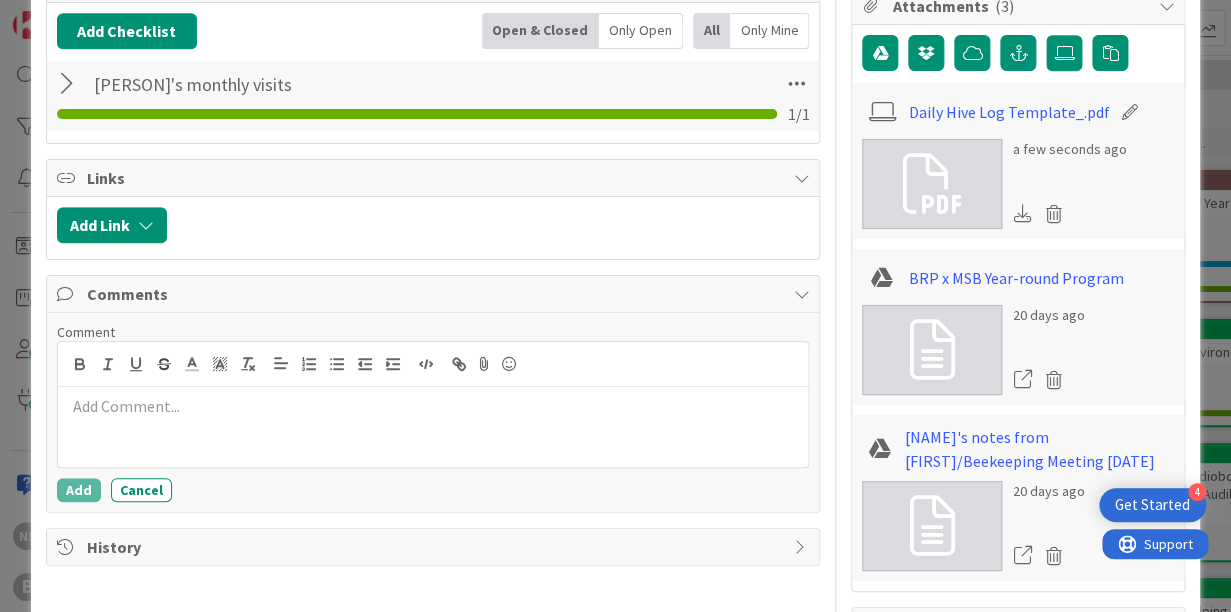 type 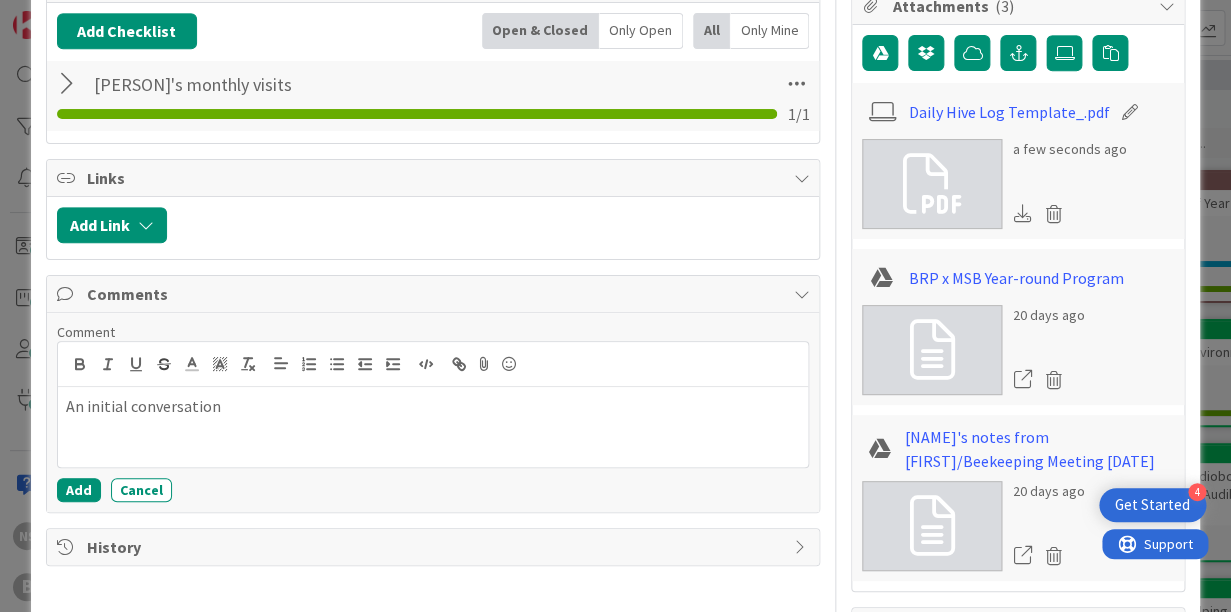 click on "An initial conversation" at bounding box center (433, 406) 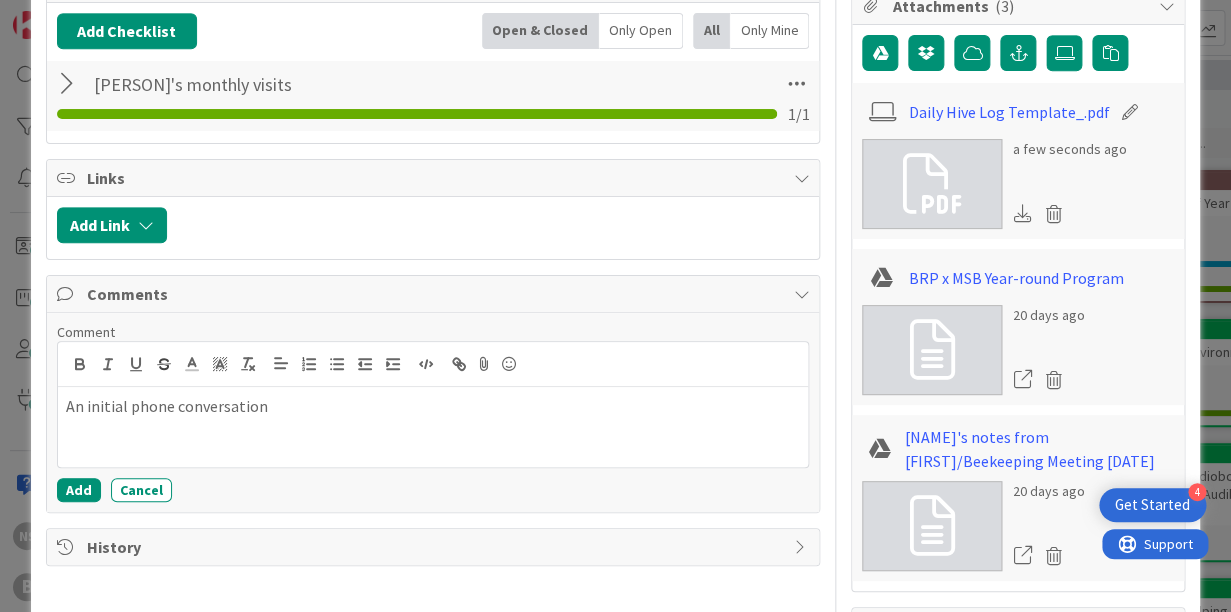 click on "An initial phone conversation" at bounding box center [433, 406] 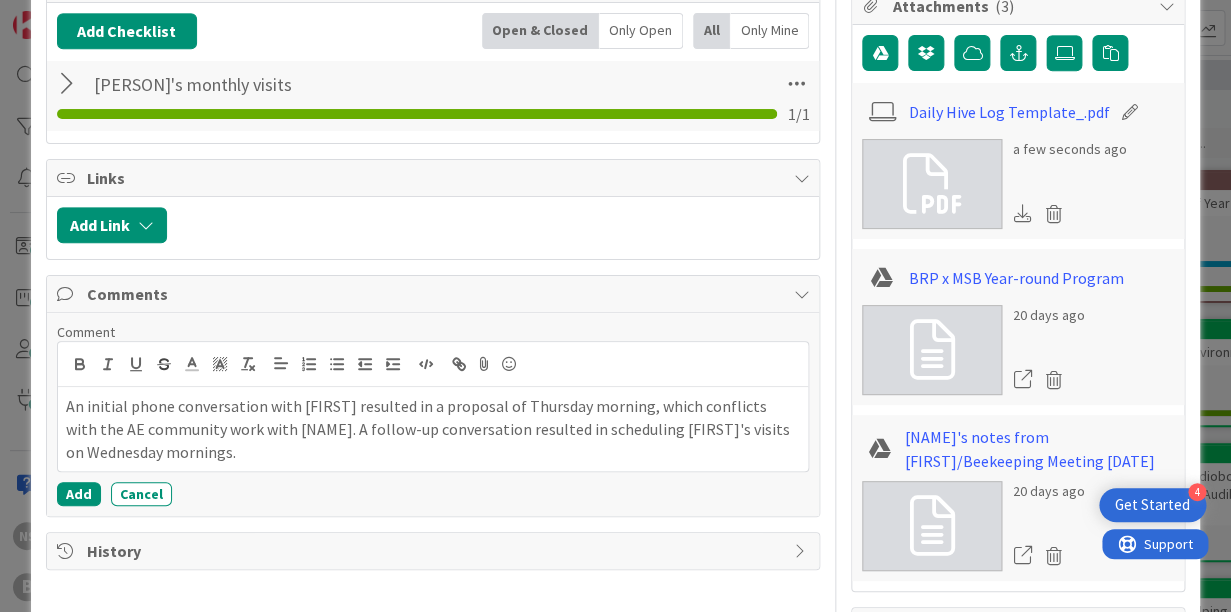 click on "An initial phone conversation with [FIRST] resulted in a proposal of Thursday morning, which conflicts with the AE community work with [NAME]. A follow-up conversation resulted in scheduling [FIRST]'s visits on Wednesday mornings." at bounding box center [433, 429] 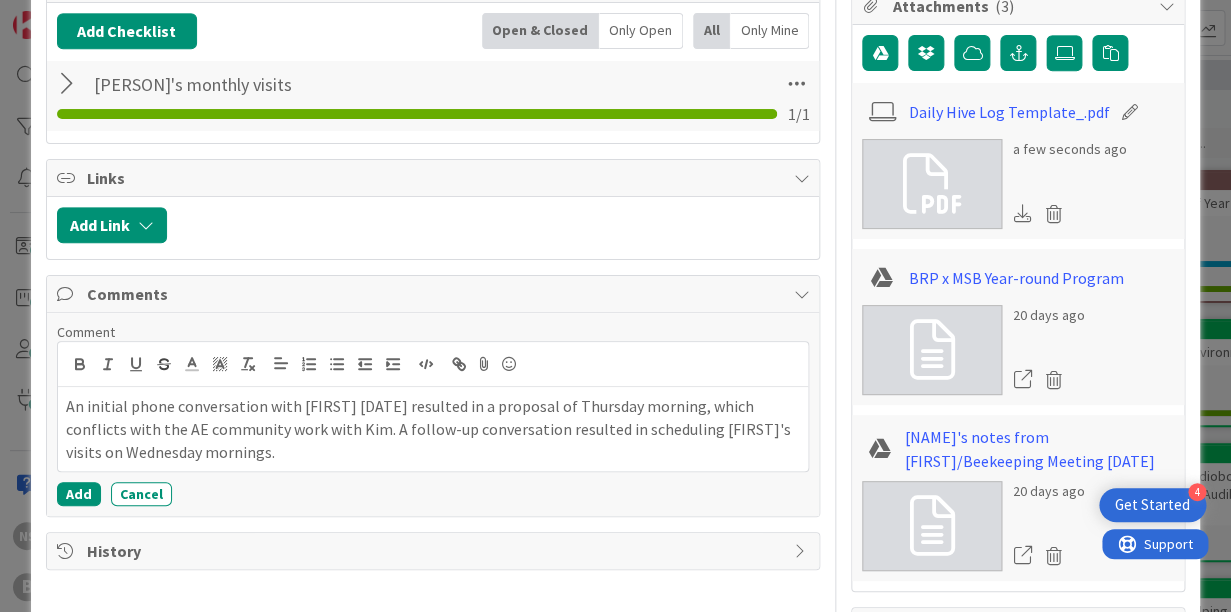 click on "An initial phone conversation with [FIRST] [DATE] resulted in a proposal of Thursday morning, which conflicts with the AE community work with Kim. A follow-up conversation resulted in scheduling [FIRST]'s visits on Wednesday mornings." at bounding box center (433, 429) 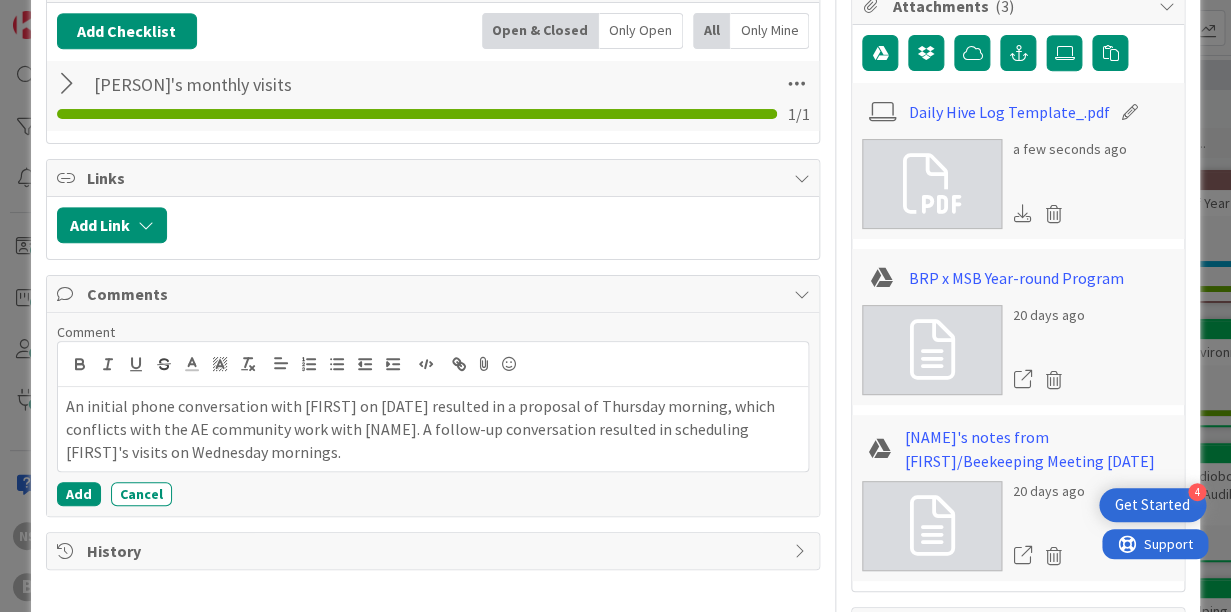 click on "An initial phone conversation with [FIRST] on [DATE] resulted in a proposal of Thursday morning, which conflicts with the AE community work with [NAME]. A follow-up conversation resulted in scheduling [FIRST]'s visits on Wednesday mornings." at bounding box center [433, 429] 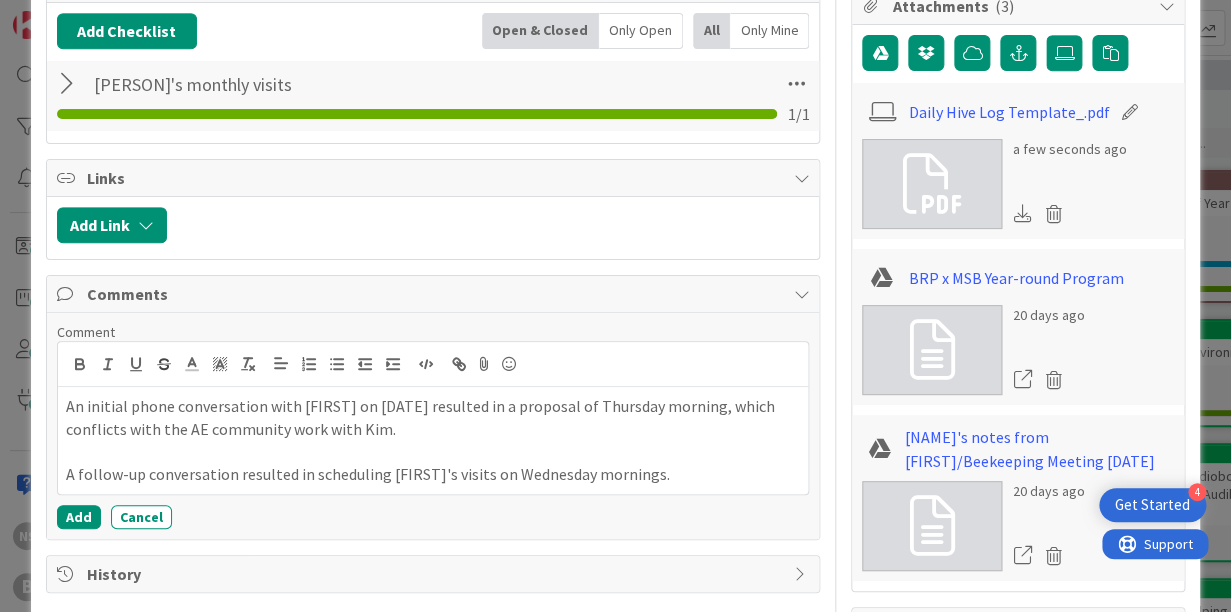 click on "A follow-up conversation resulted in scheduling [FIRST]'s visits on Wednesday mornings." at bounding box center (433, 474) 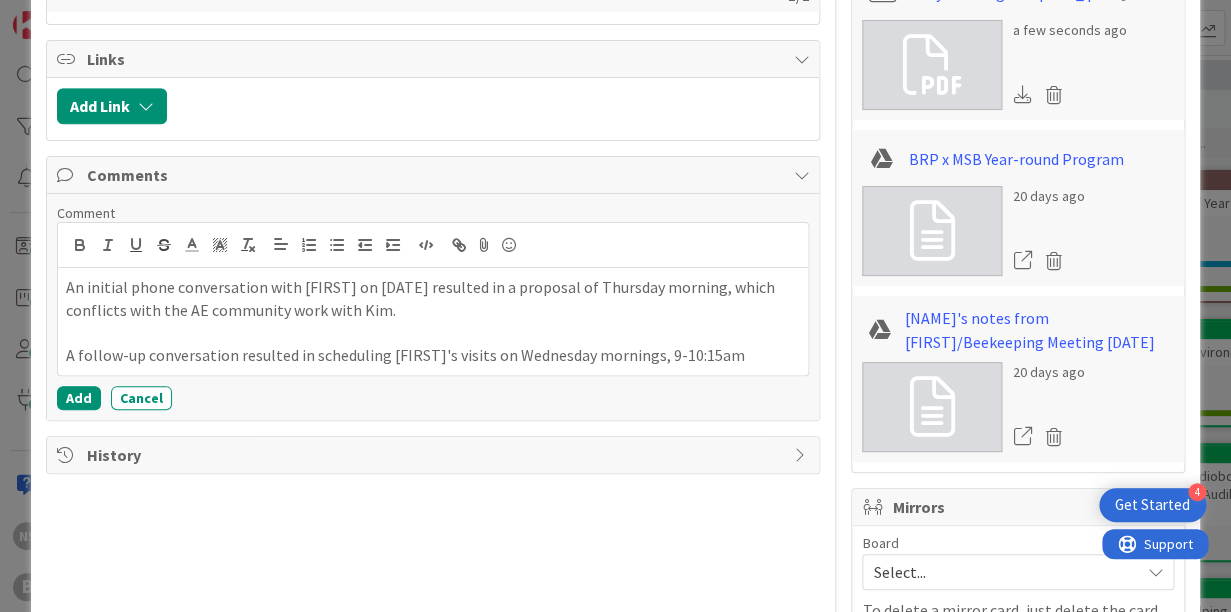scroll, scrollTop: 499, scrollLeft: 0, axis: vertical 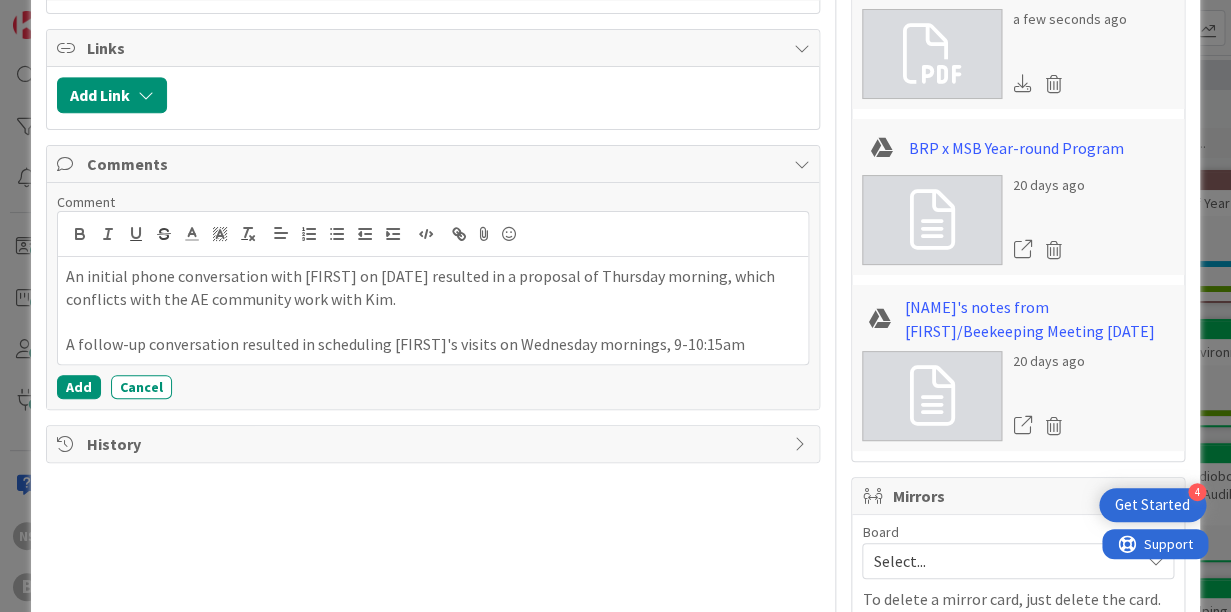 click on "A follow-up conversation resulted in scheduling [FIRST]'s visits on Wednesday mornings, 9-10:15am" at bounding box center [433, 344] 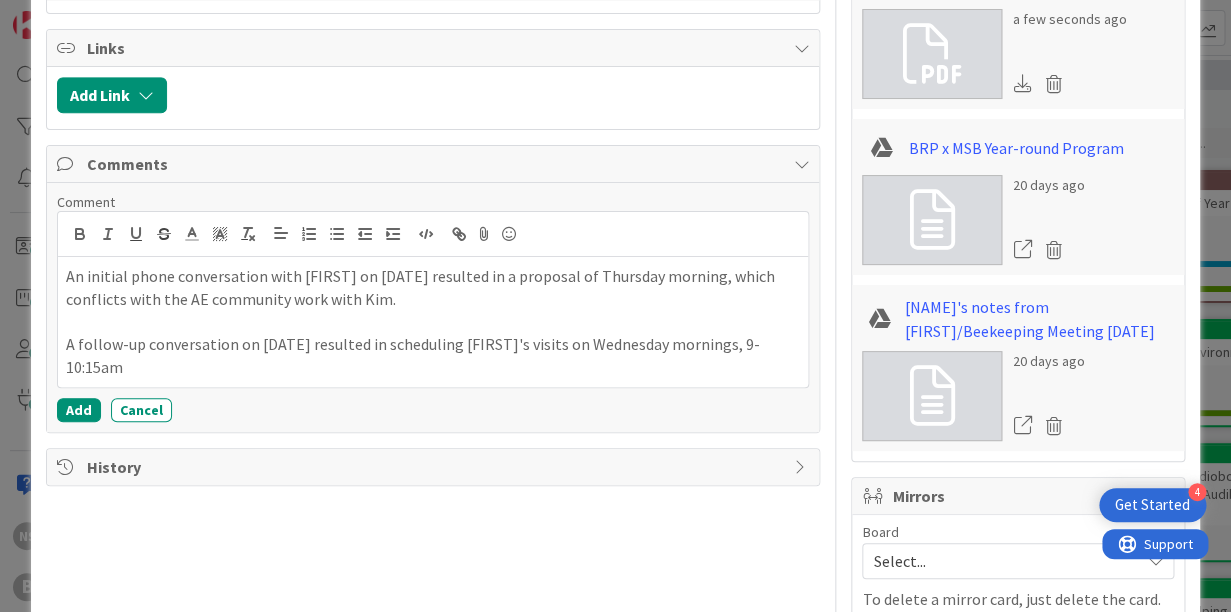 click on "A follow-up conversation on [DATE] resulted in scheduling [FIRST]'s visits on Wednesday mornings, 9-10:15am" at bounding box center [433, 355] 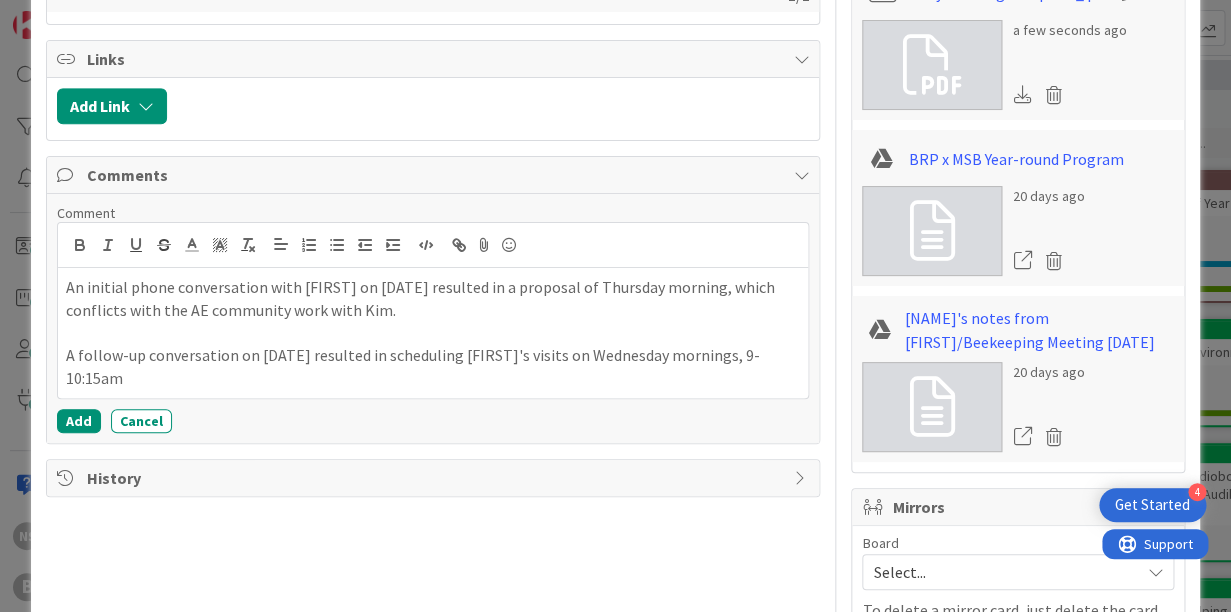 scroll, scrollTop: 485, scrollLeft: 0, axis: vertical 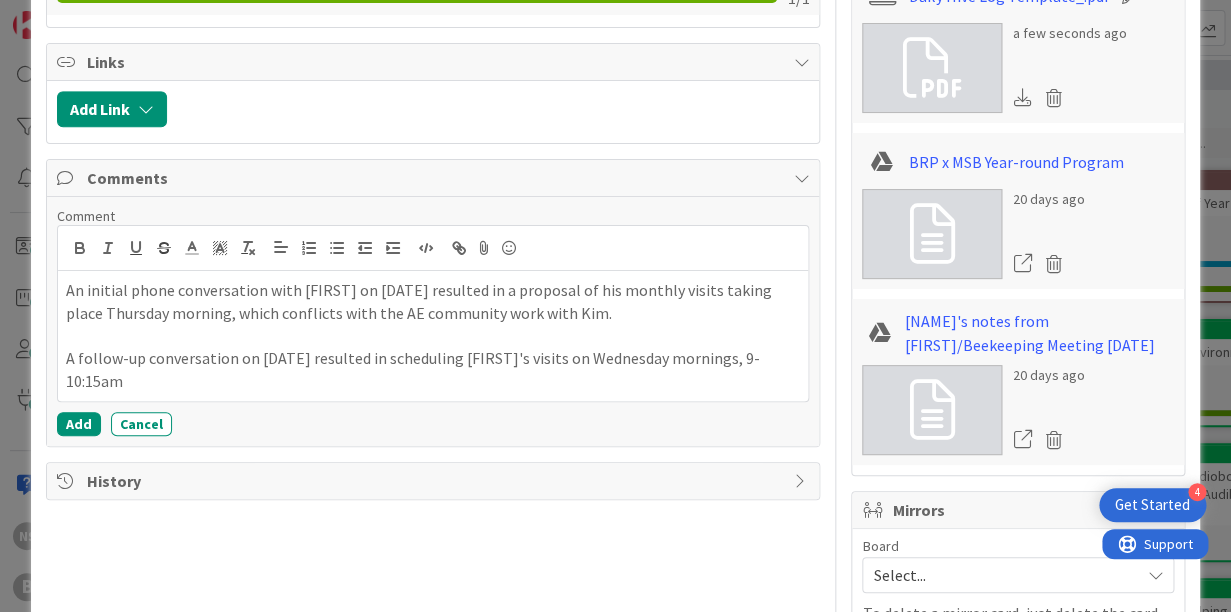 click on "An initial phone conversation with [FIRST] on [DATE] resulted in a proposal of his monthly visits taking place Thursday morning, which conflicts with the AE community work with Kim." at bounding box center [433, 301] 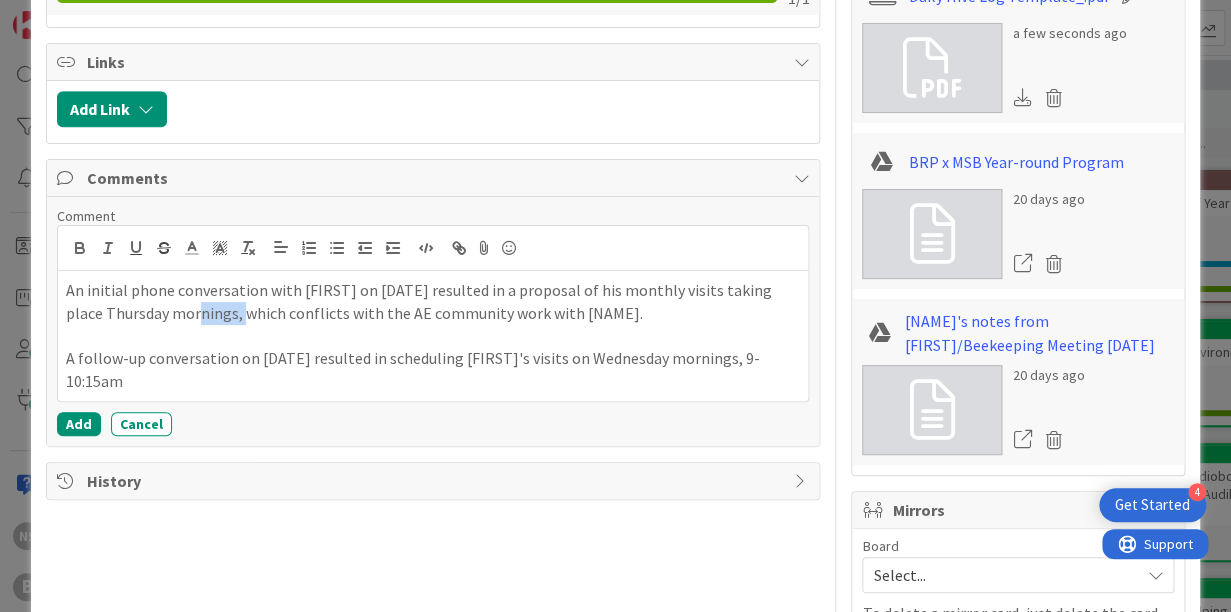drag, startPoint x: 240, startPoint y: 312, endPoint x: 195, endPoint y: 312, distance: 45 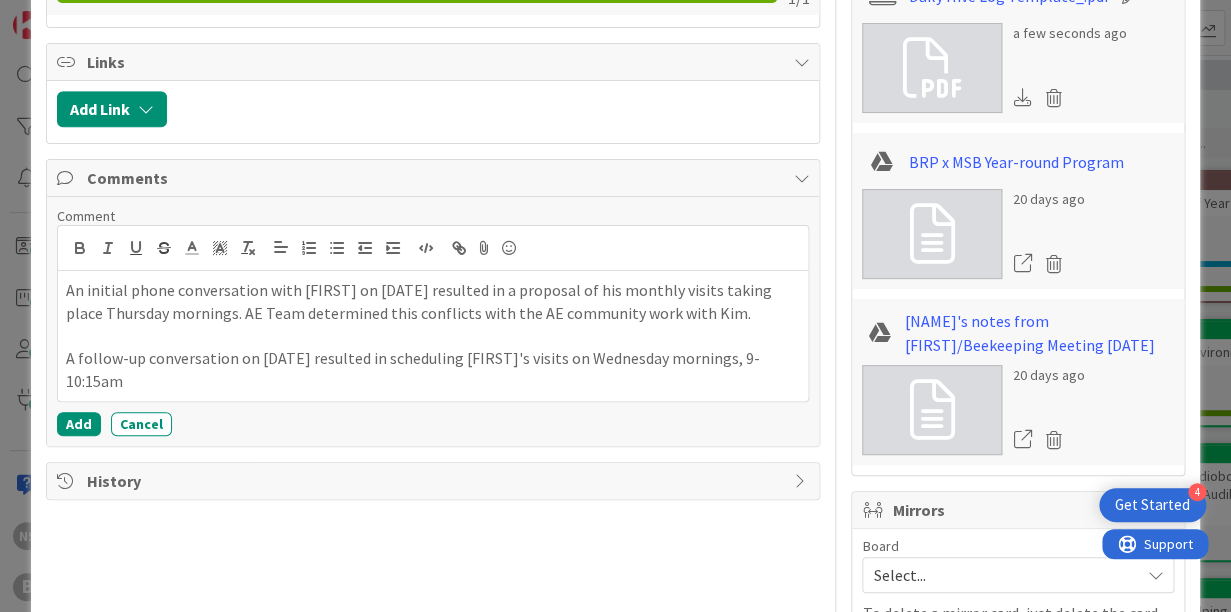 click on "An initial phone conversation with [FIRST] on [DATE] resulted in a proposal of his monthly visits taking place Thursday mornings. AE Team determined this conflicts with the AE community work with Kim." at bounding box center [433, 301] 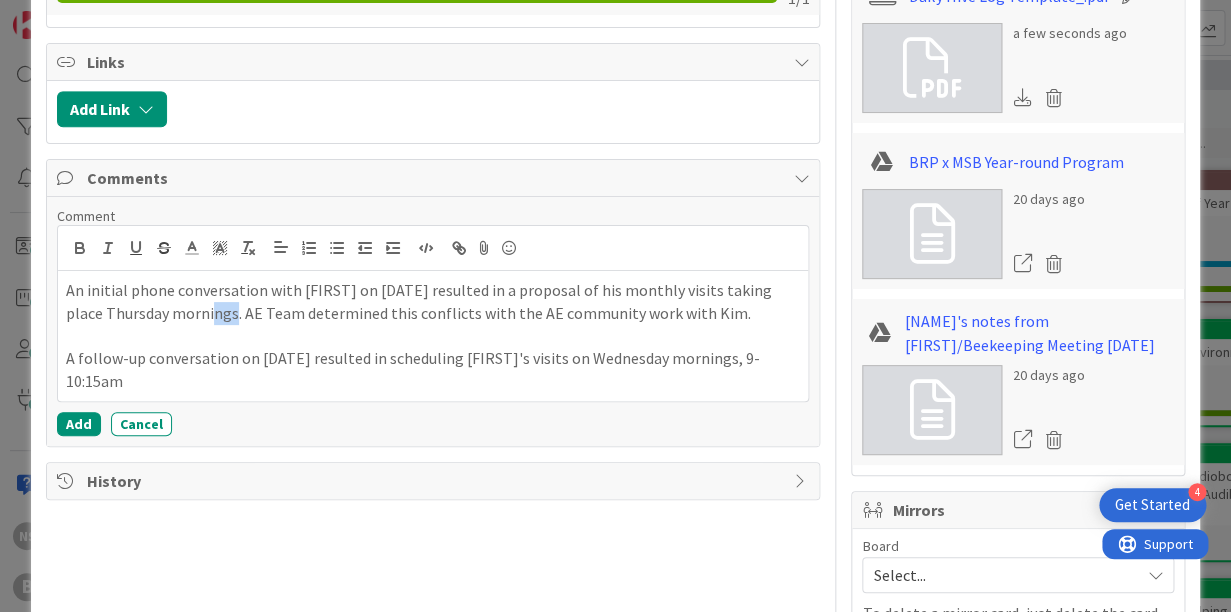 drag, startPoint x: 222, startPoint y: 318, endPoint x: 202, endPoint y: 319, distance: 20.024984 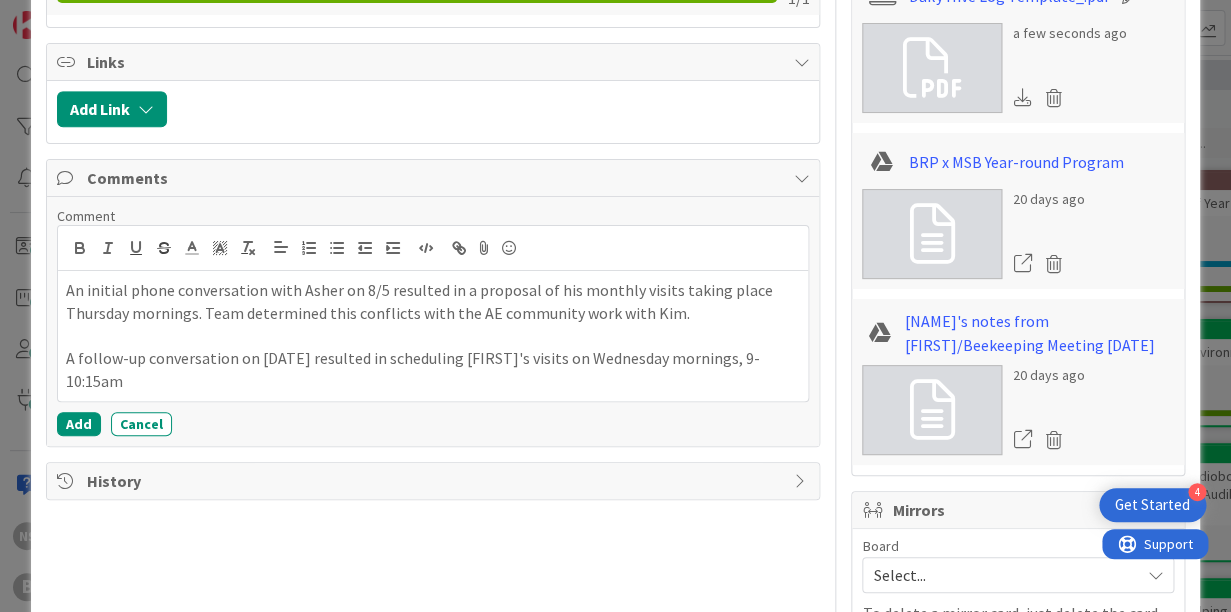 click on "An initial phone conversation with Asher on 8/5 resulted in a proposal of his monthly visits taking place Thursday mornings. Team determined this conflicts with the AE community work with Kim." at bounding box center [433, 301] 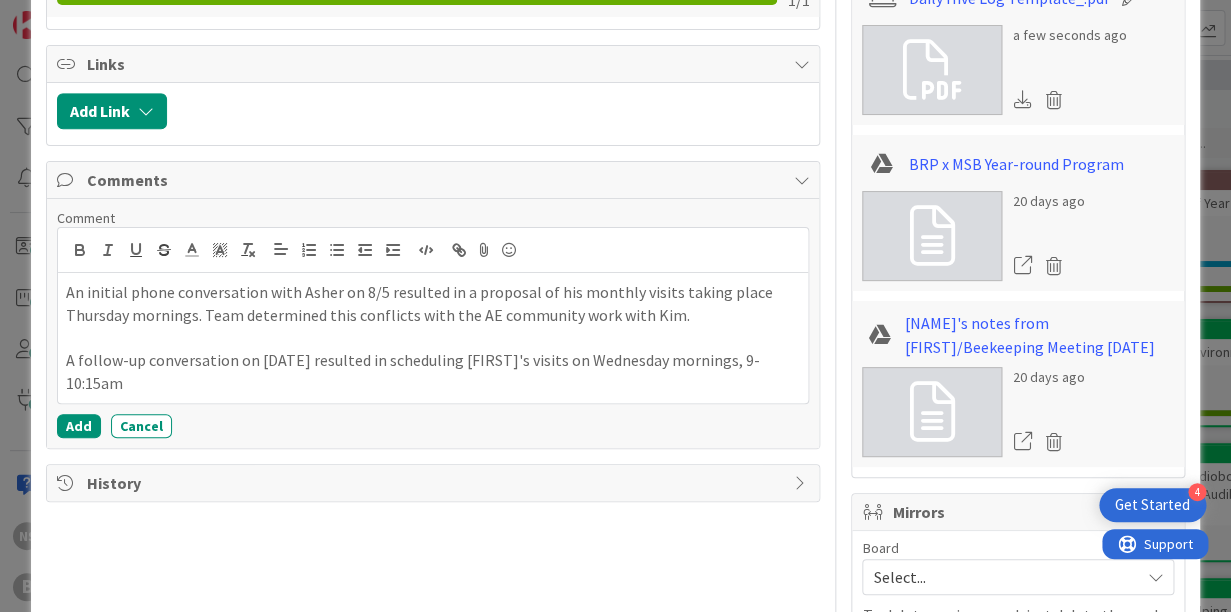 scroll, scrollTop: 480, scrollLeft: 0, axis: vertical 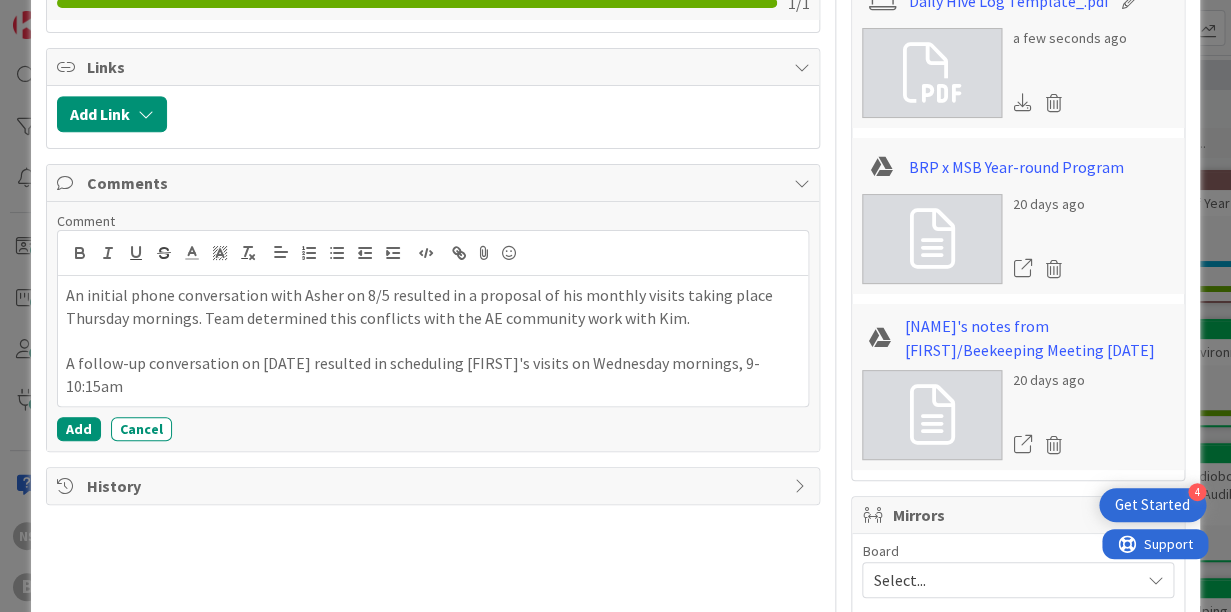 click on "A follow-up conversation on [DATE] resulted in scheduling [FIRST]'s visits on Wednesday mornings, 9-10:15am" at bounding box center (433, 374) 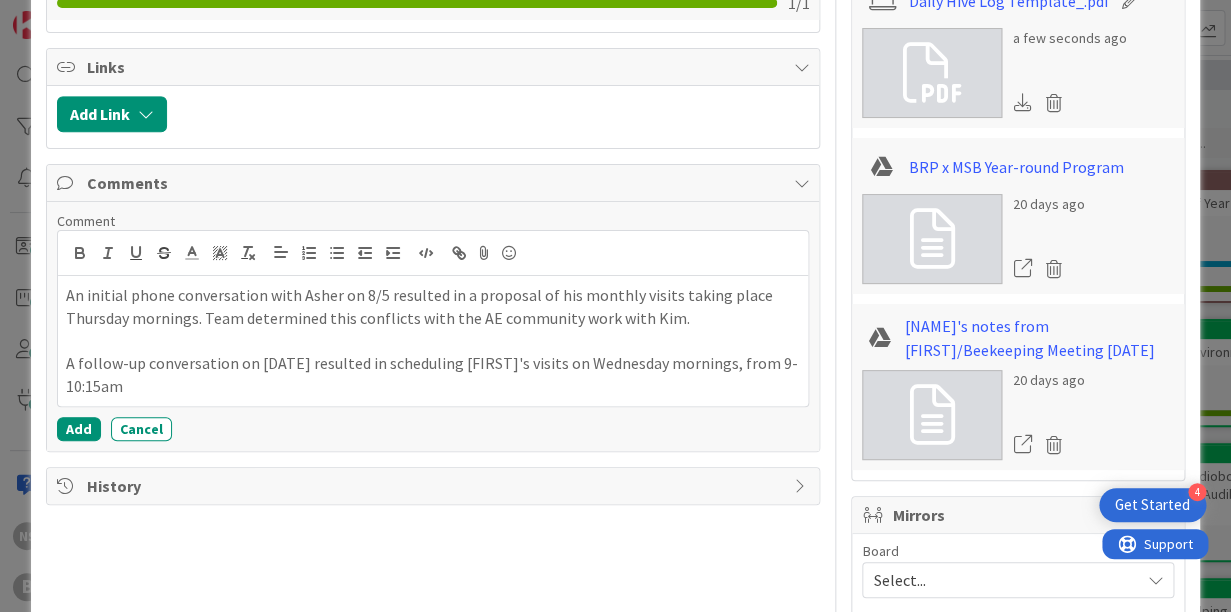 click on "An initial phone conversation with Asher on 8/5 resulted in a proposal of his monthly visits taking place Thursday mornings. Team determined this conflicts with the AE community work with Kim.  A follow-up conversation on 8/6 resulted in scheduling Asher's visits on Wednesday mornings, from 9-10:15am" at bounding box center (433, 341) 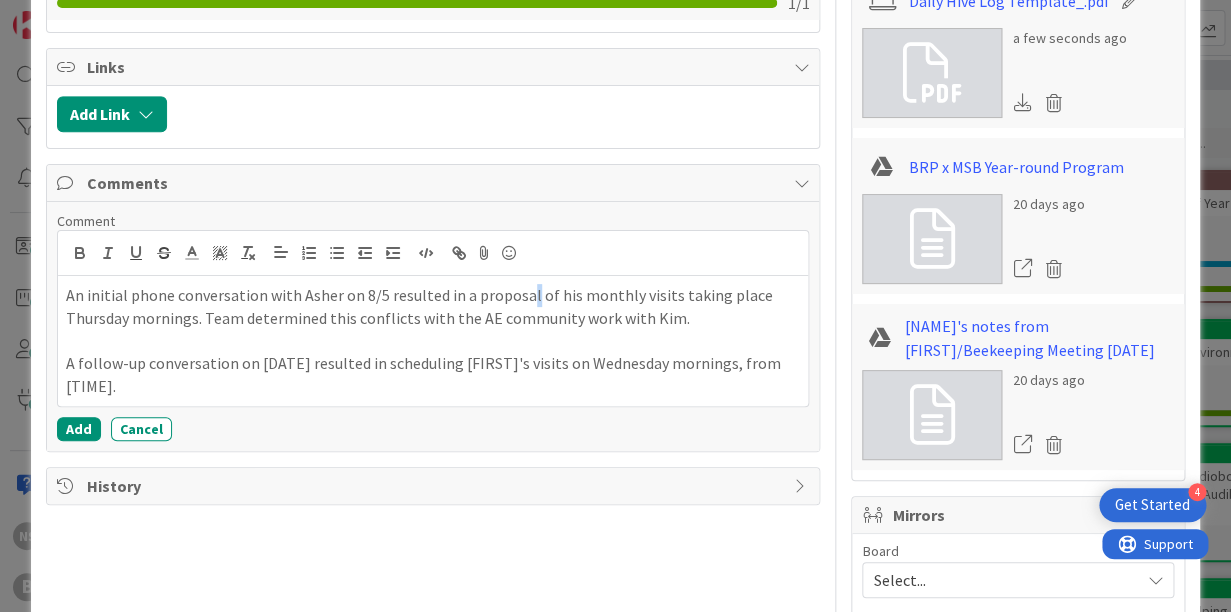 click on "An initial phone conversation with Asher on 8/5 resulted in a proposal of his monthly visits taking place Thursday mornings. Team determined this conflicts with the AE community work with Kim." at bounding box center [433, 306] 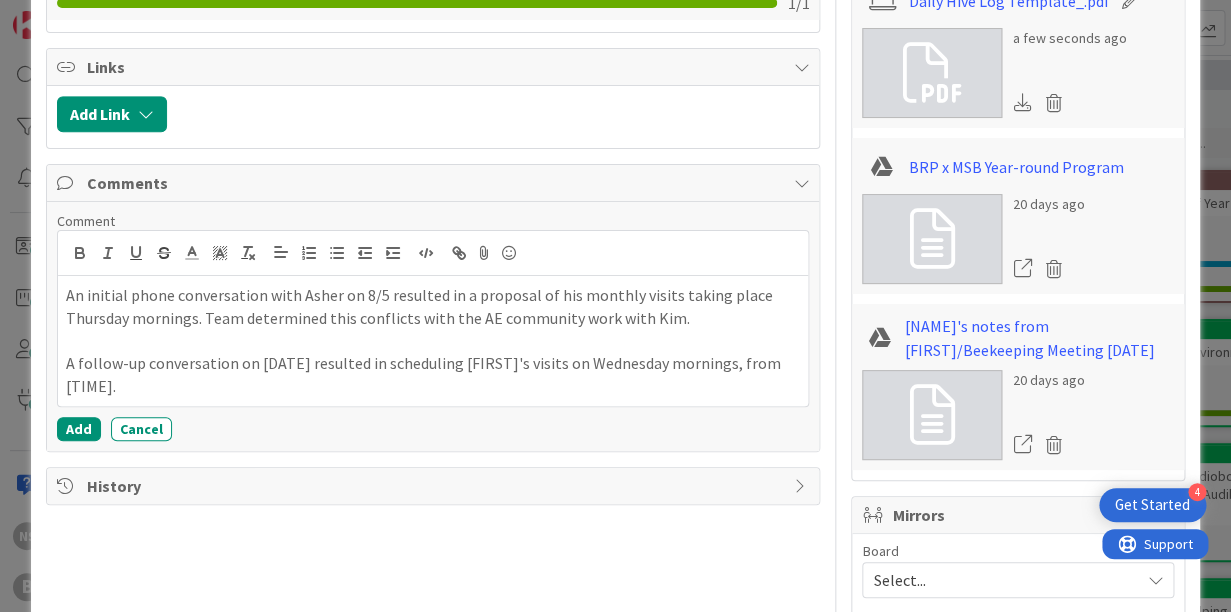 click on "An initial phone conversation with Asher on 8/5 resulted in a proposal of his monthly visits taking place Thursday mornings. Team determined this conflicts with the AE community work with Kim." at bounding box center (433, 306) 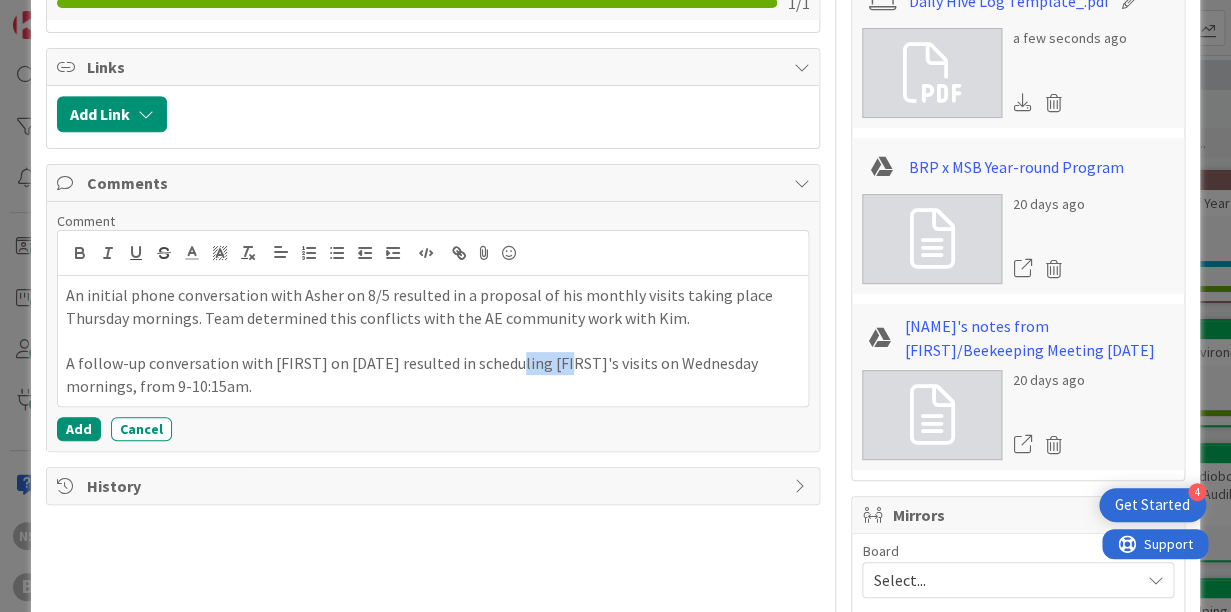 drag, startPoint x: 556, startPoint y: 369, endPoint x: 507, endPoint y: 361, distance: 49.648766 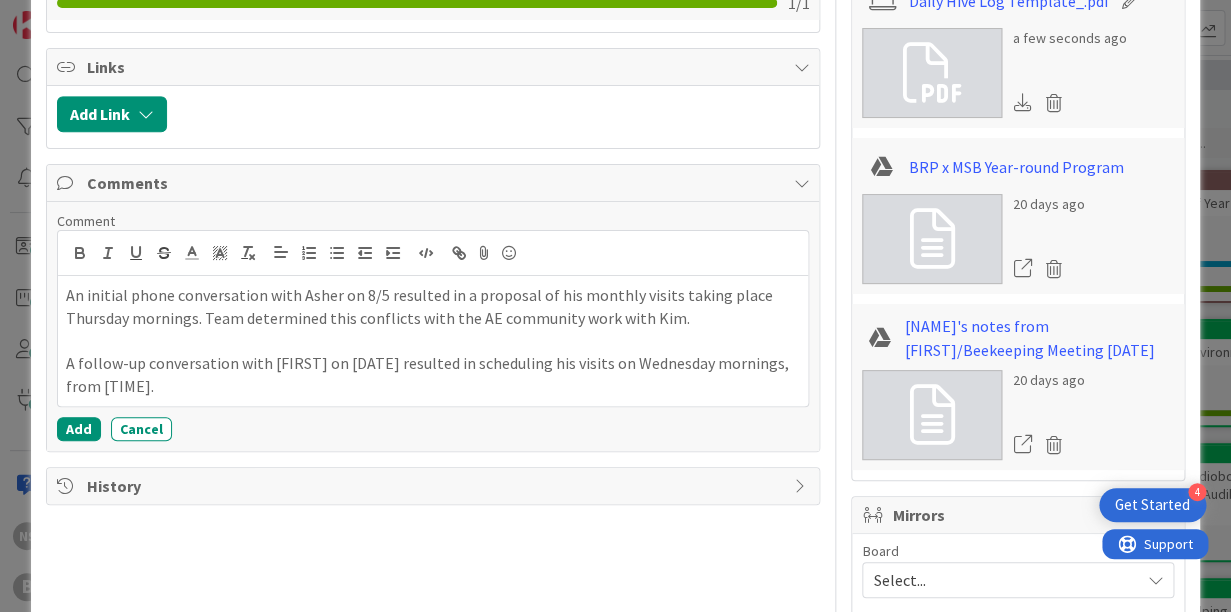 click on "A follow-up conversation with [FIRST] on [DATE] resulted in scheduling his visits on Wednesday mornings, from [TIME]." at bounding box center (433, 374) 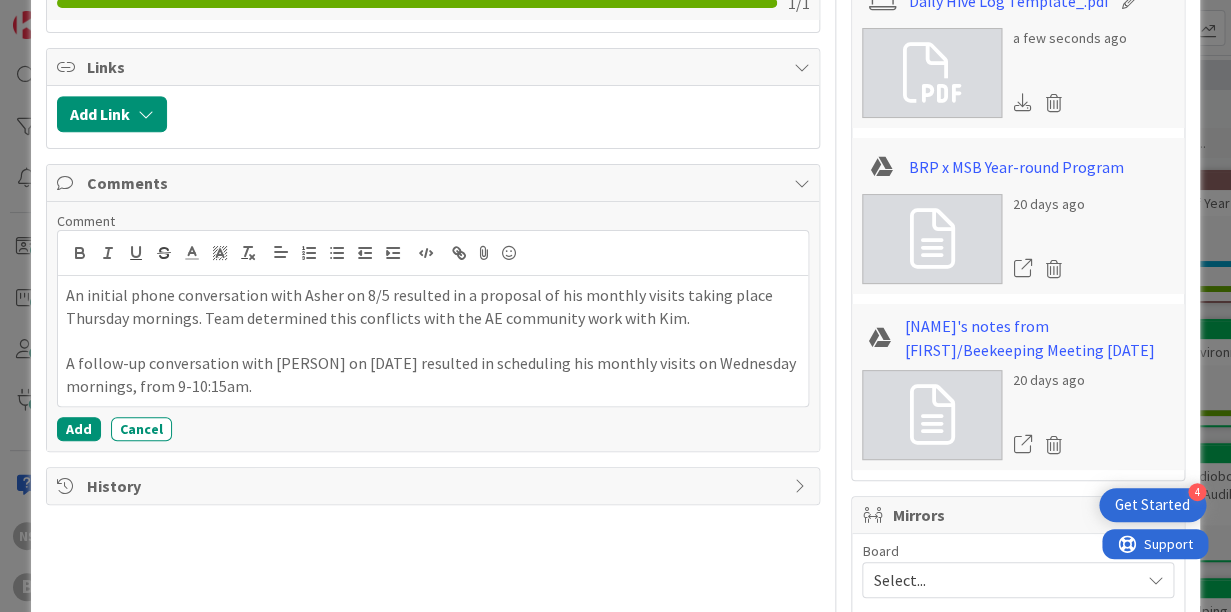 click on "An initial phone conversation with Asher on 8/5 resulted in a proposal of his monthly visits taking place Thursday mornings. Team determined this conflicts with the AE community work with Kim." at bounding box center [433, 306] 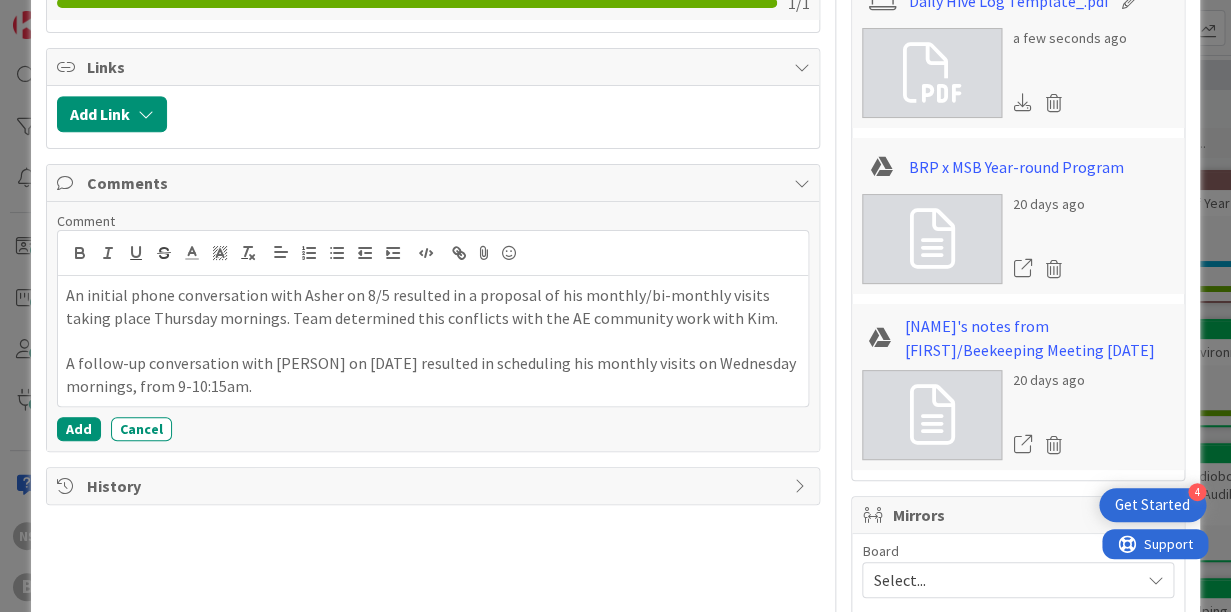 click on "A follow-up conversation with [PERSON] on [DATE] resulted in scheduling his monthly visits on Wednesday mornings, from 9-10:15am." at bounding box center (433, 374) 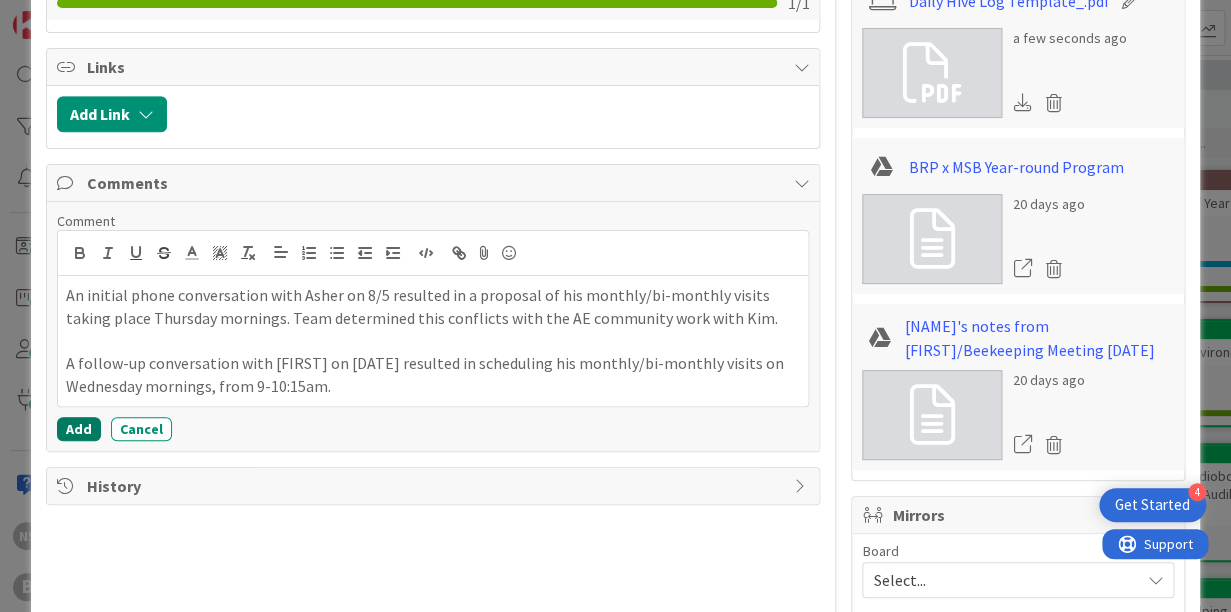 click on "Add" at bounding box center [79, 429] 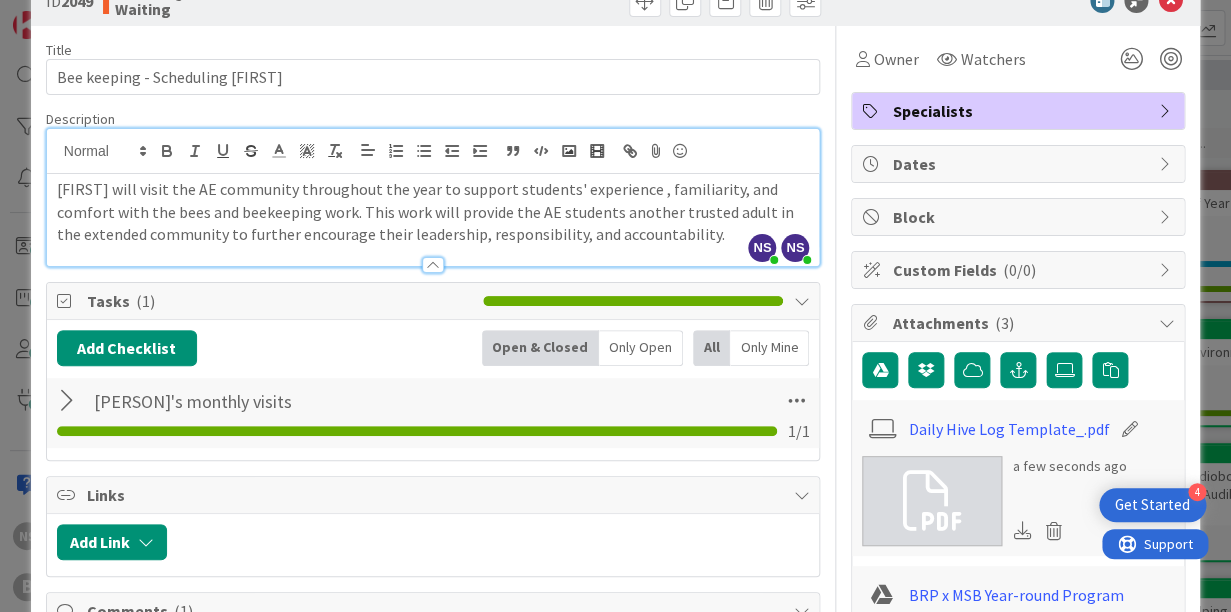 scroll, scrollTop: 0, scrollLeft: 0, axis: both 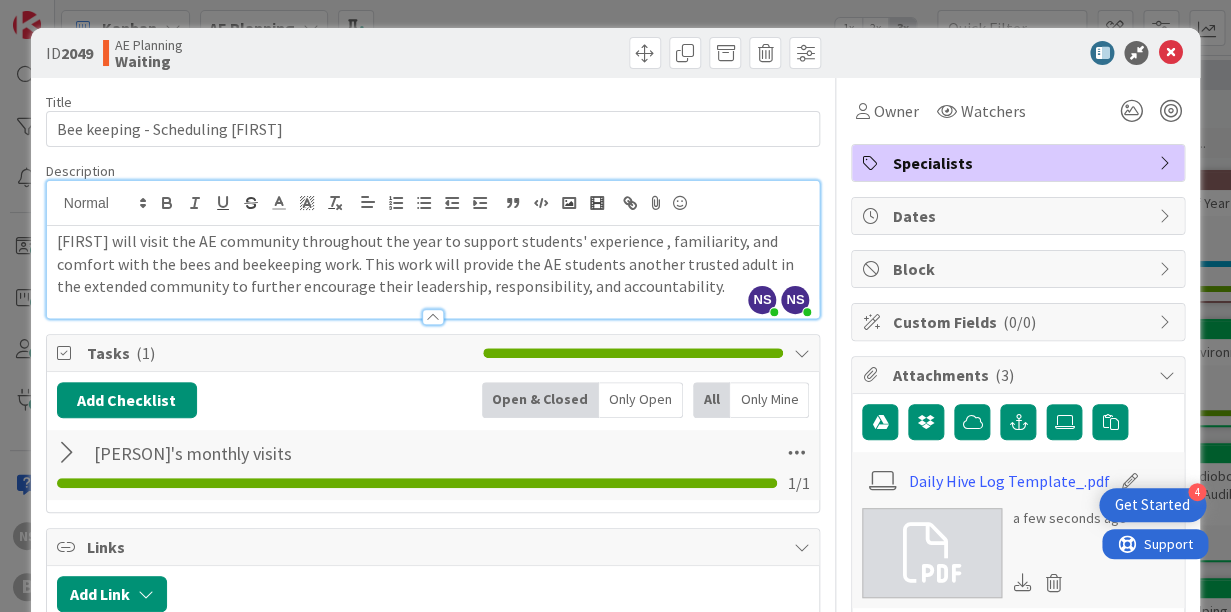 click on "[FIRST] will visit the AE community throughout the year to support students' experience , familiarity, and comfort with the bees and beekeeping work. This work will provide the AE students another trusted adult in the extended community to further encourage their leadership, responsibility, and accountability." at bounding box center [433, 264] 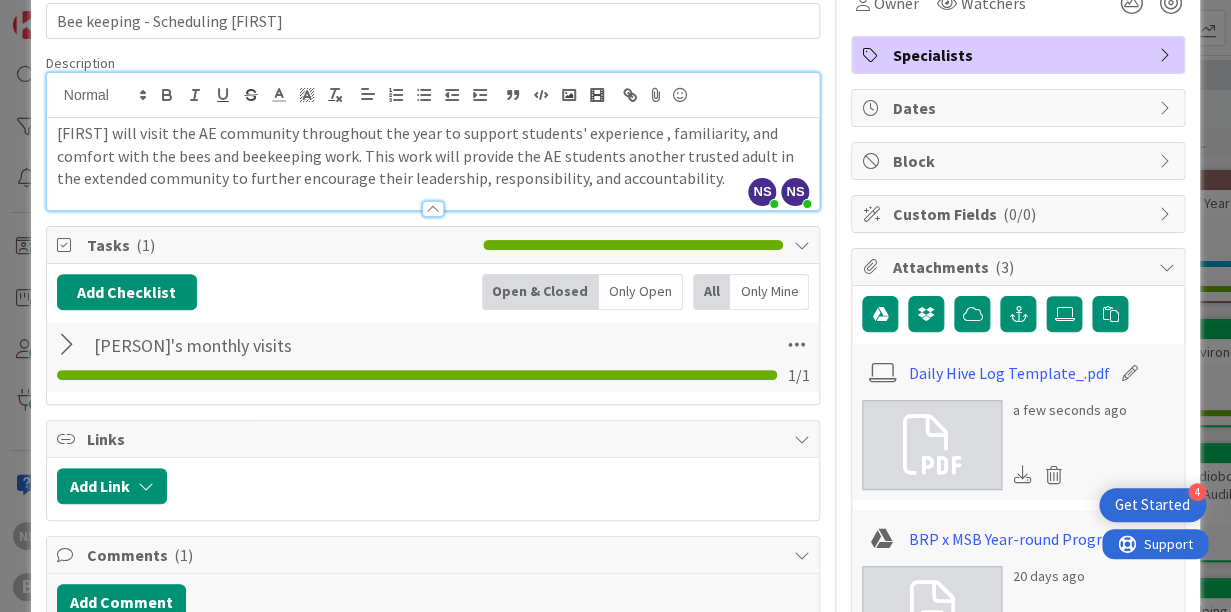 scroll, scrollTop: 113, scrollLeft: 0, axis: vertical 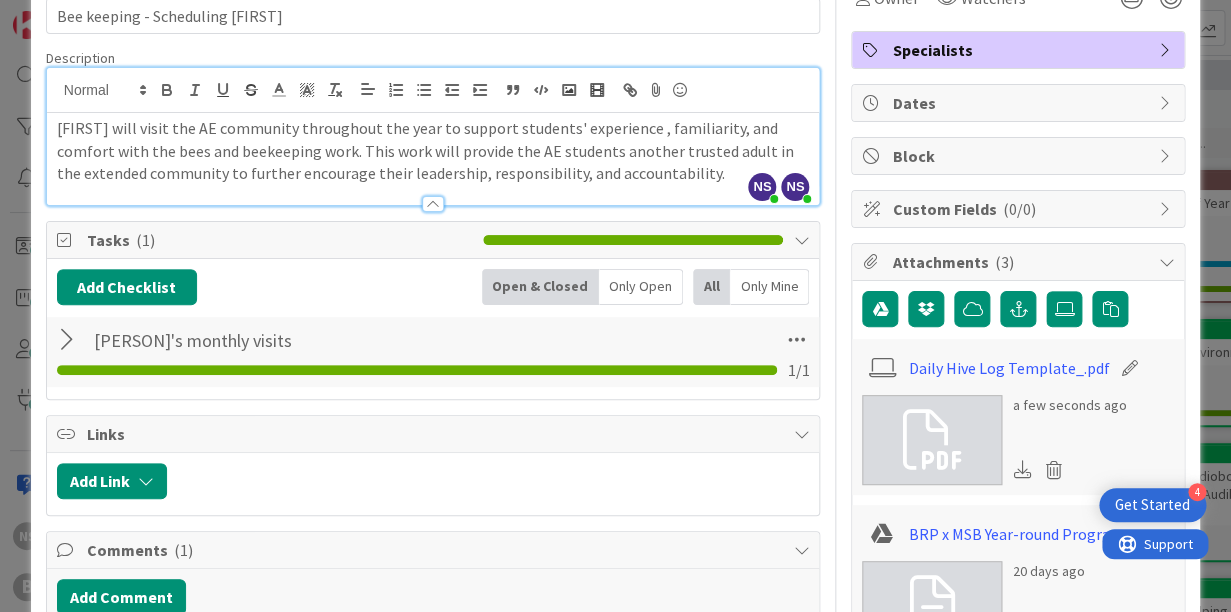 drag, startPoint x: 639, startPoint y: 190, endPoint x: 247, endPoint y: 190, distance: 392 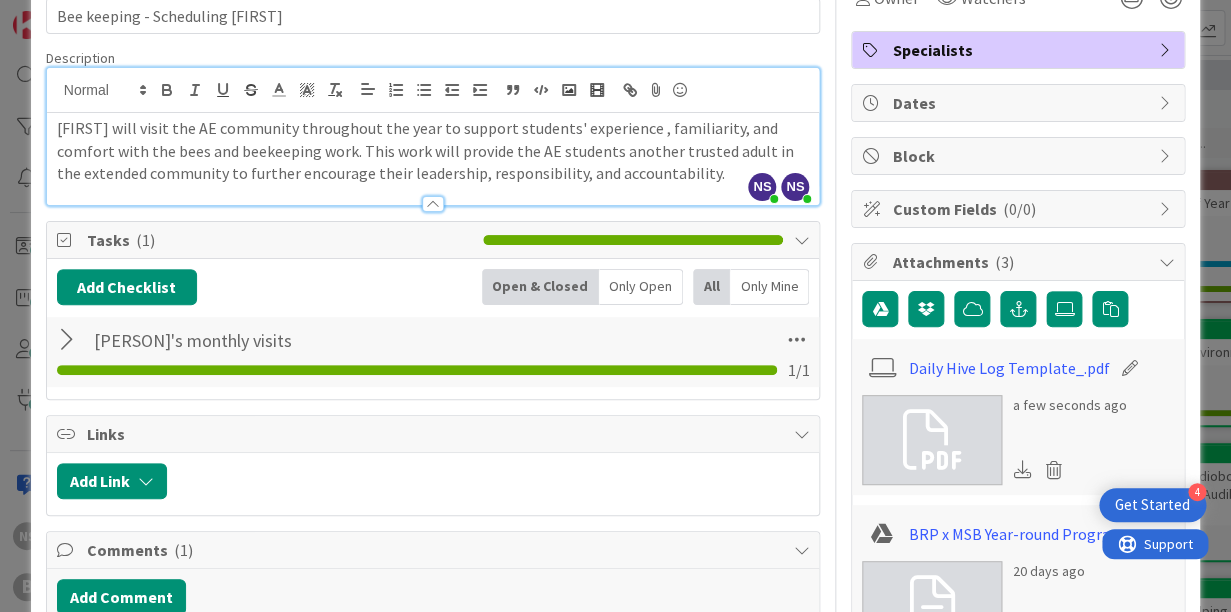 click at bounding box center (433, 194) 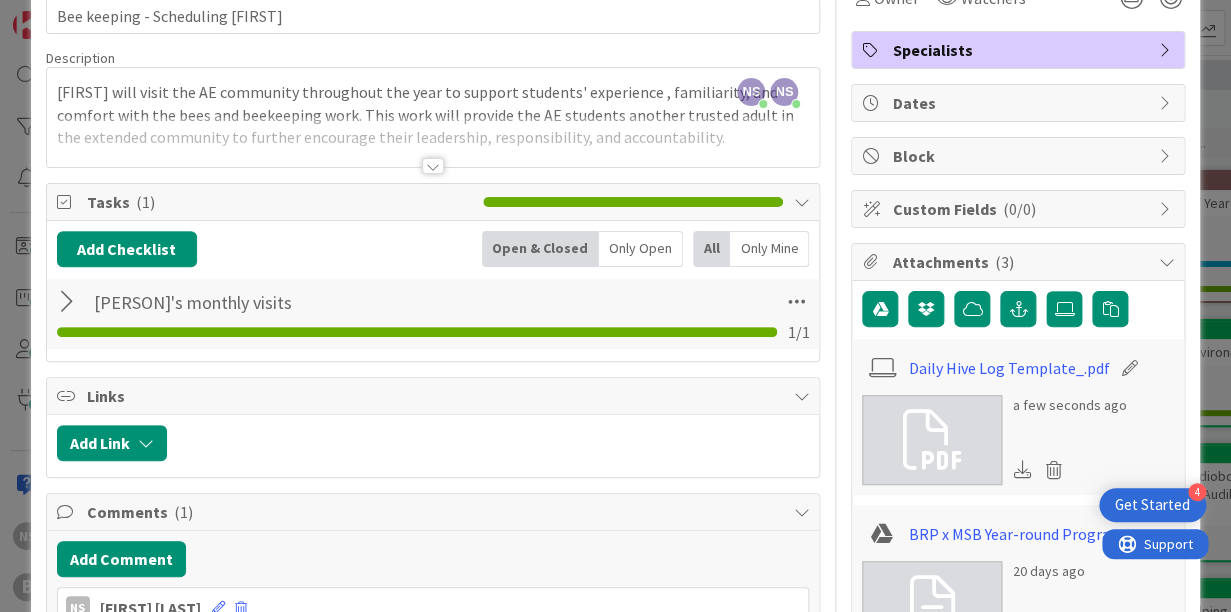 click at bounding box center (433, 141) 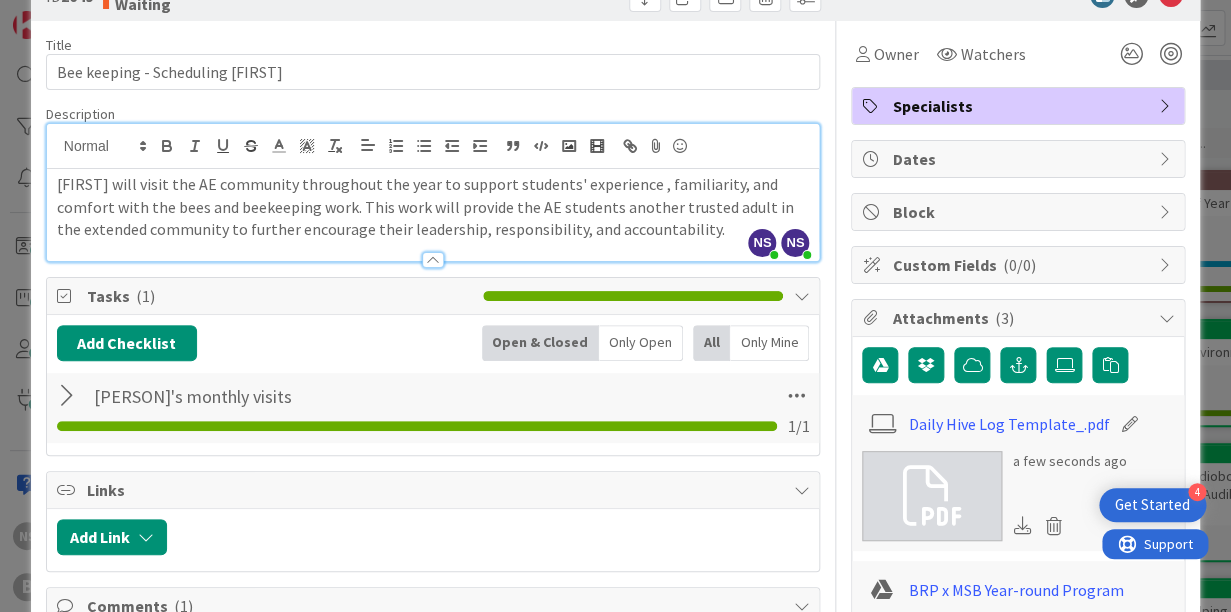 scroll, scrollTop: 0, scrollLeft: 0, axis: both 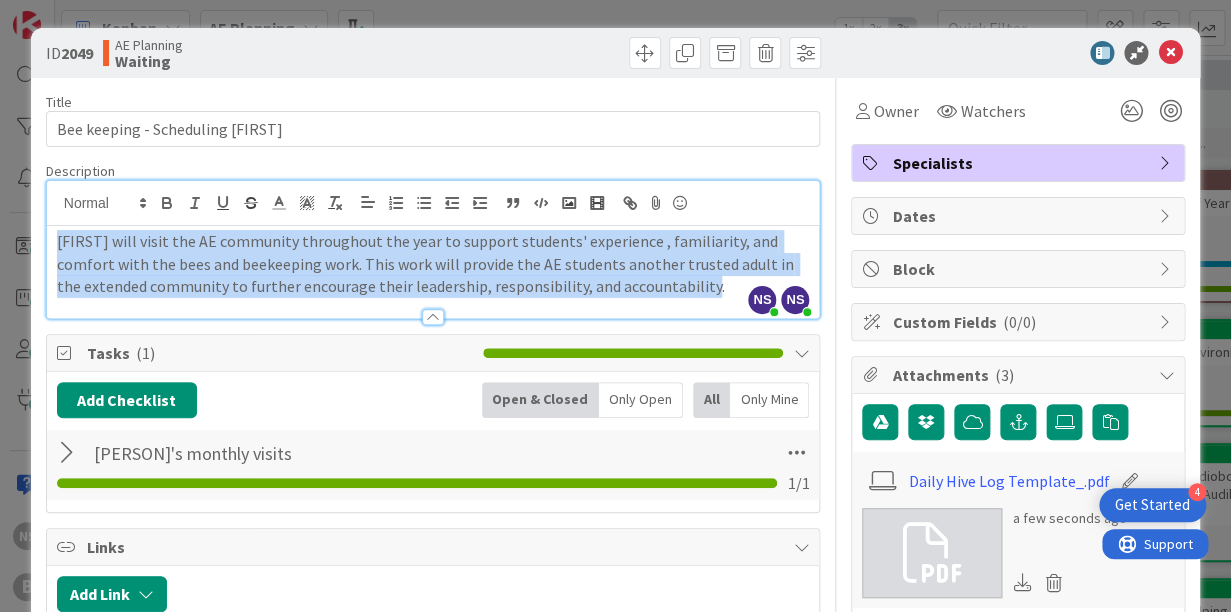 drag, startPoint x: 622, startPoint y: 288, endPoint x: 130, endPoint y: 210, distance: 498.14456 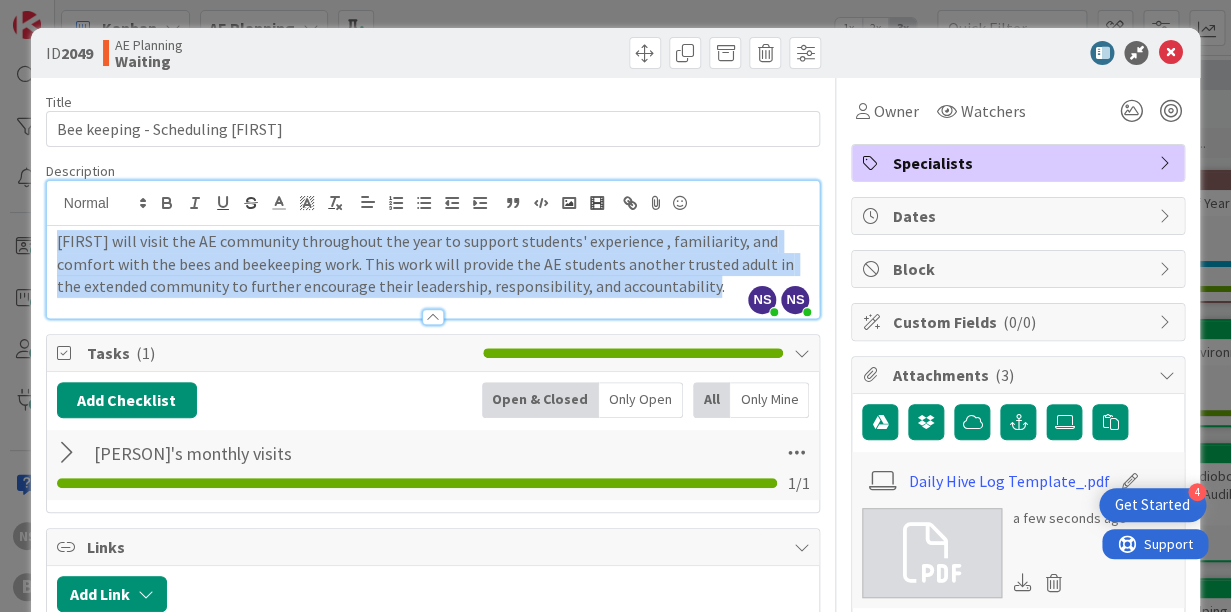 click on "[FIRST] will visit the AE community throughout the year to support students' experience , familiarity, and comfort with the bees and beekeeping work. This work will provide the AE students another trusted adult in the extended community to further encourage their leadership, responsibility, and accountability." at bounding box center (433, 272) 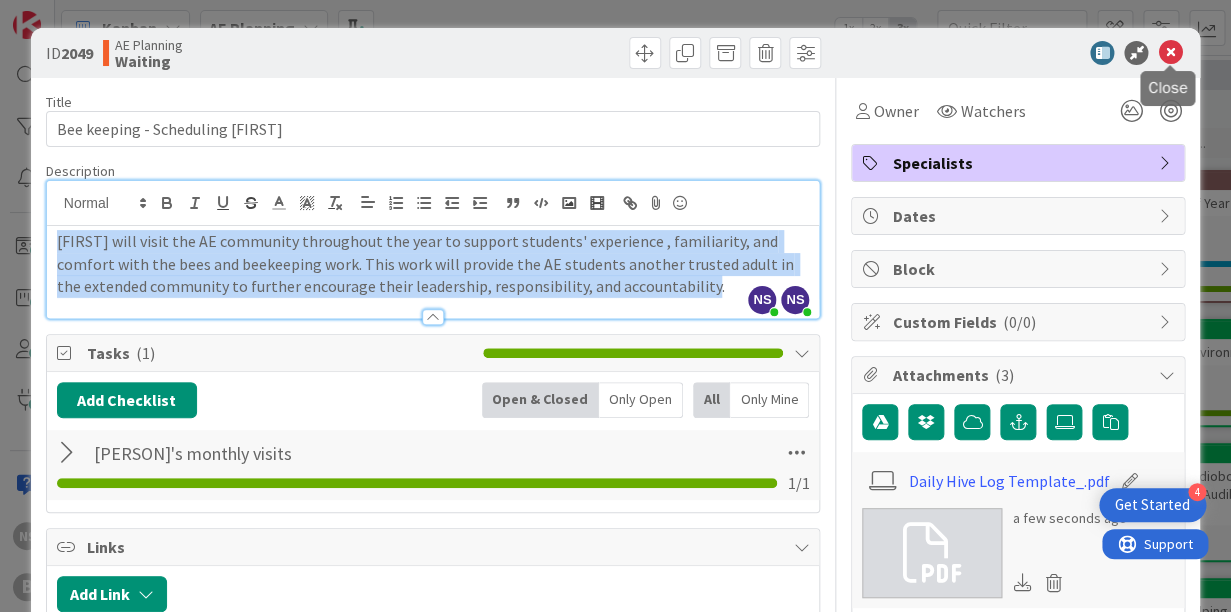 click at bounding box center (1170, 53) 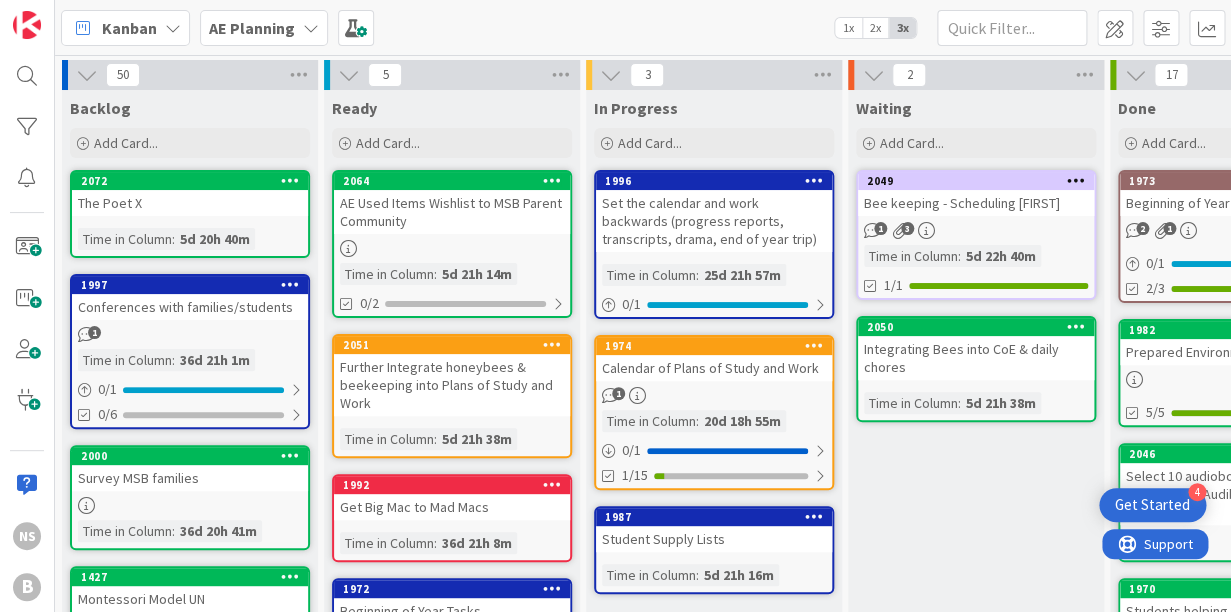 click on "Bee keeping - Scheduling [FIRST]" at bounding box center [976, 203] 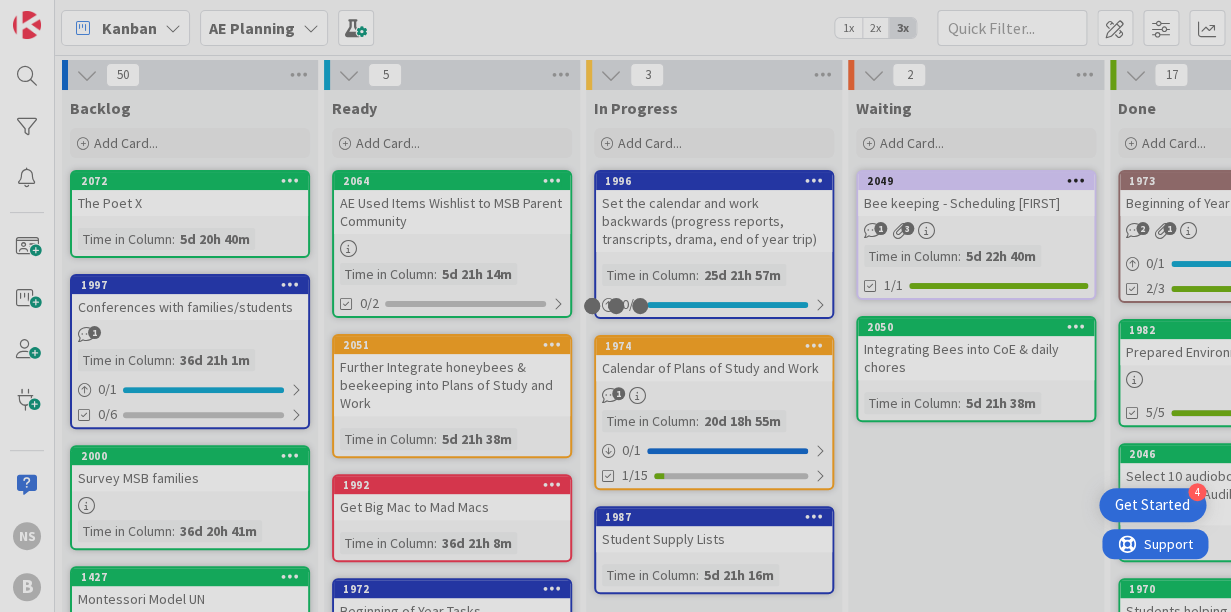 click on "50 Backlog Add Card... 2072 The Poet X Time in Column : 5d 20h 40m 1997 Conferences with families/students 1 Time in Column : 36d 21h 1m 0 / 1 0/6 2000 Survey MSB families Time in Column : 36d 20h 41m 1427 Montessori Model UN Time in Column : 363d 17m 2063 Community Lunch 2025-26 Time in Column : 13d 21h 45m 0/5 2062 Students helping create garden beds Time in Column : 13d 23h 32m 2047 Bike Curriculum (from Meagan's friend) Time in Column : 19d 22h 47m 0 / 1 2016 Production and Exchange Time in Column : 26d 1h 19m 2011 Community Work -- ROUGH NOTES Time in Column : 30d 1h 7m 2008 Farmer's Market Time in Column : 36d 12m Show More (40) 5 Ready Add Card... 2064 AE Used Items Wishlist to MSB Parent Community Time in Column : 5d 21h 14m 0/2 2051 Further Integrate honeybees & beekeeping into Plans of Study and Work Time in Column : 5d 21h 38m 1992 Get Big Mac to Mad Macs Time in Column : 36d 21h 8m 1972 Beginning of Year Tasks Time in Column : 36d 21h 3m 1 / 3 0/3 1990 IEP & Academic Support Time in Column : 0/3 3" at bounding box center [643, 333] 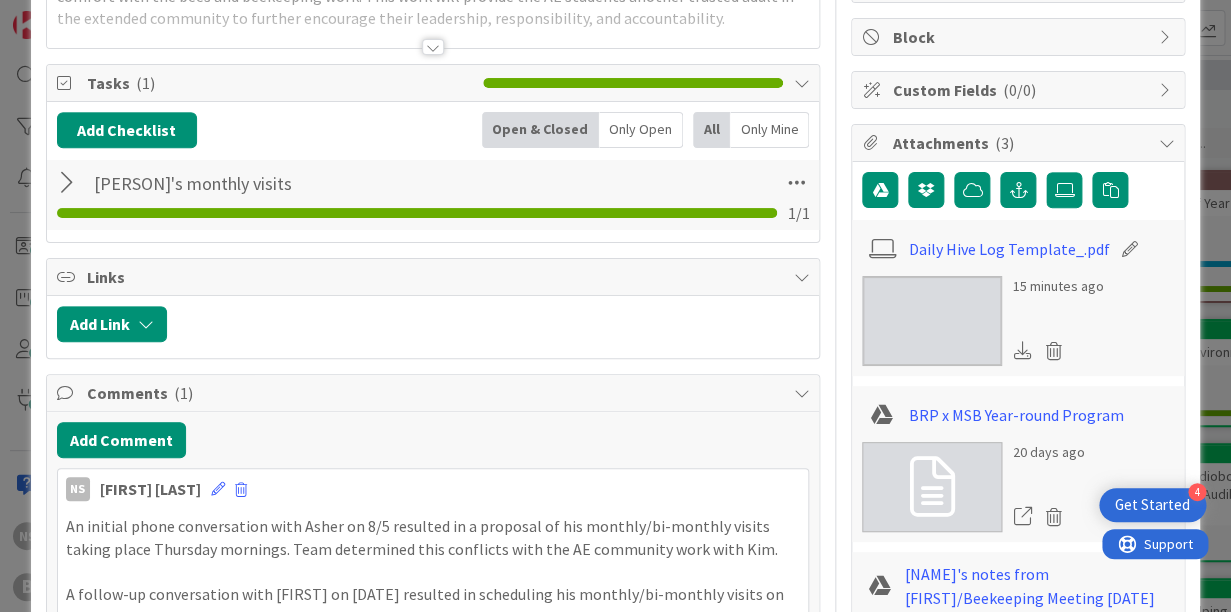 scroll, scrollTop: 391, scrollLeft: 0, axis: vertical 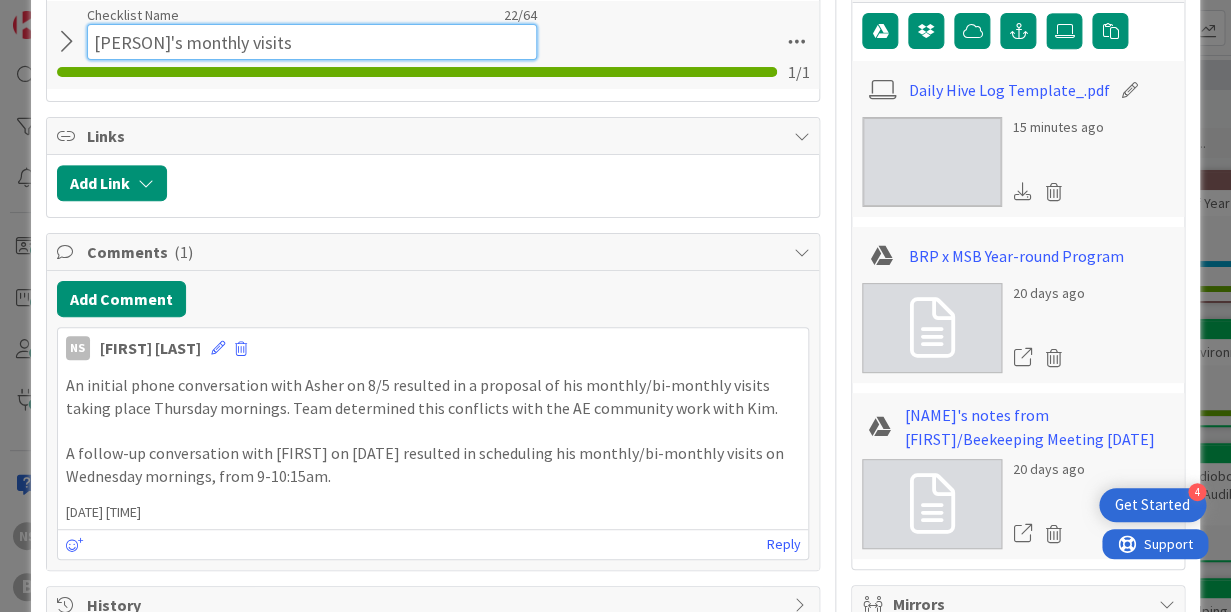 click on "[PERSON]'s monthly visits" at bounding box center (312, 42) 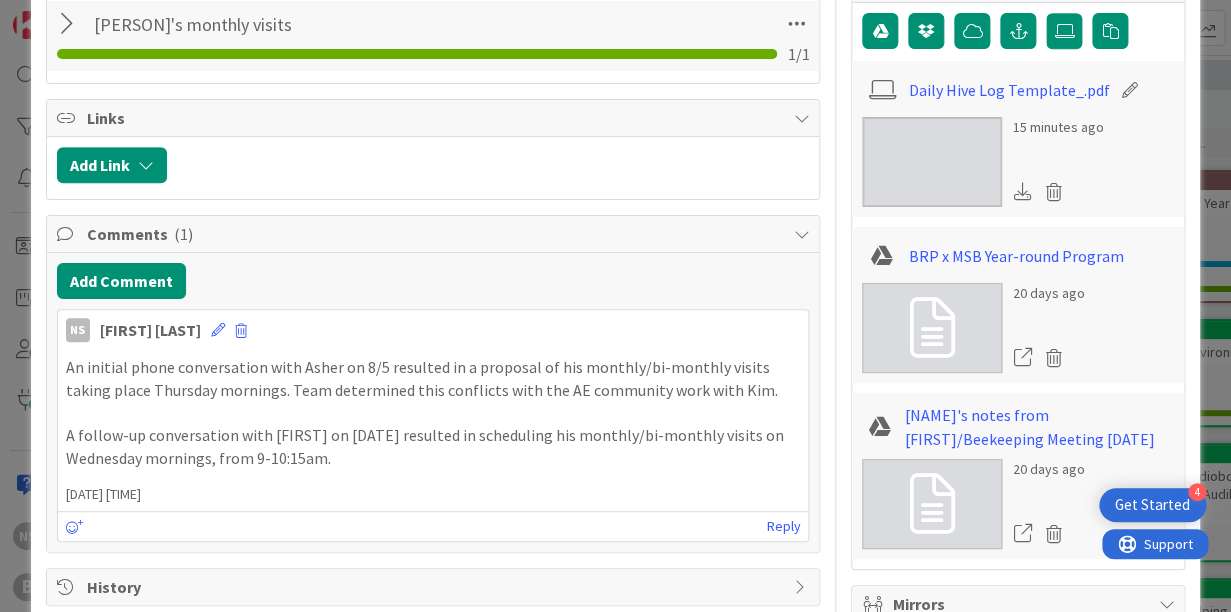 click on "[FIRST]'s monthly visits Checklist Name 22 / 64 [FIRST]'s monthly visits 1 / 1" at bounding box center (433, 36) 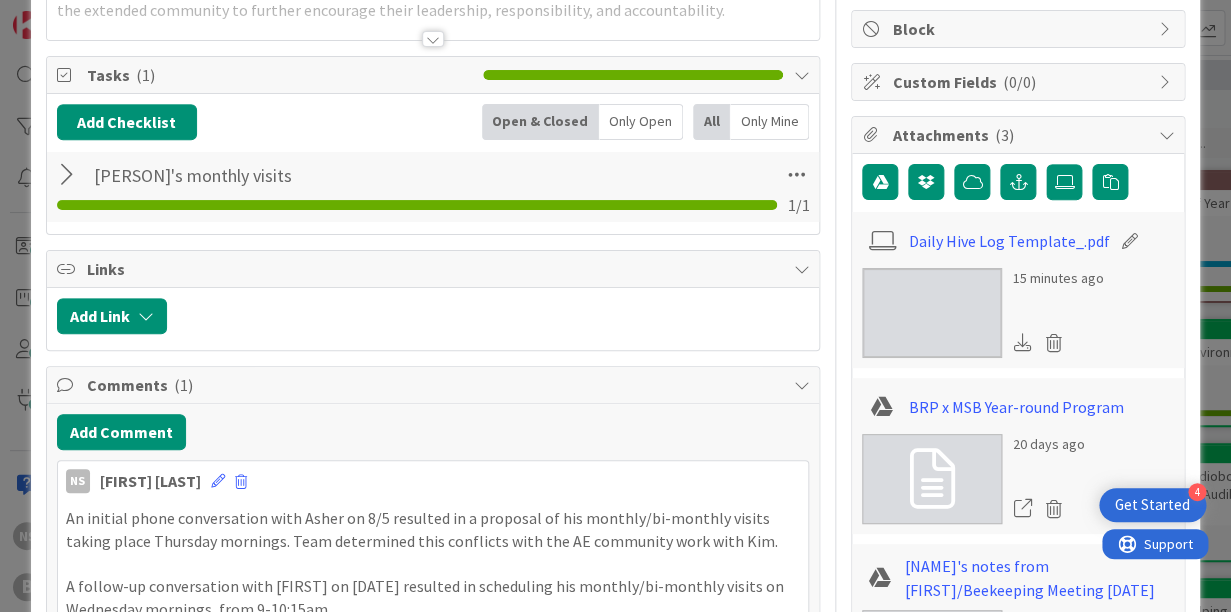 scroll, scrollTop: 237, scrollLeft: 0, axis: vertical 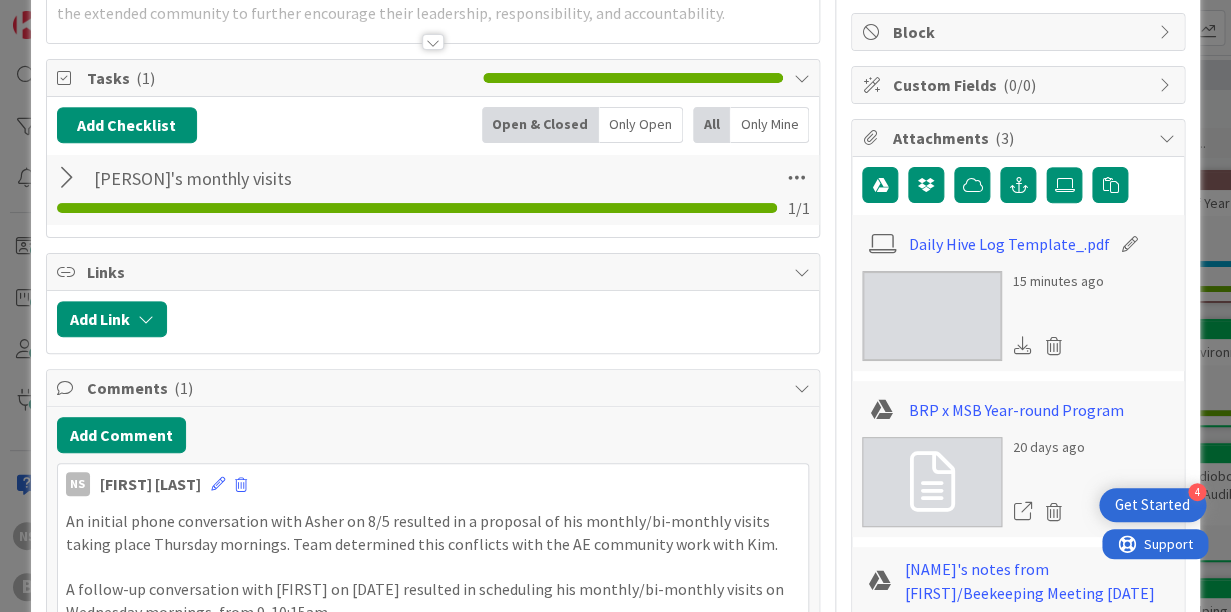 click at bounding box center [70, 178] 